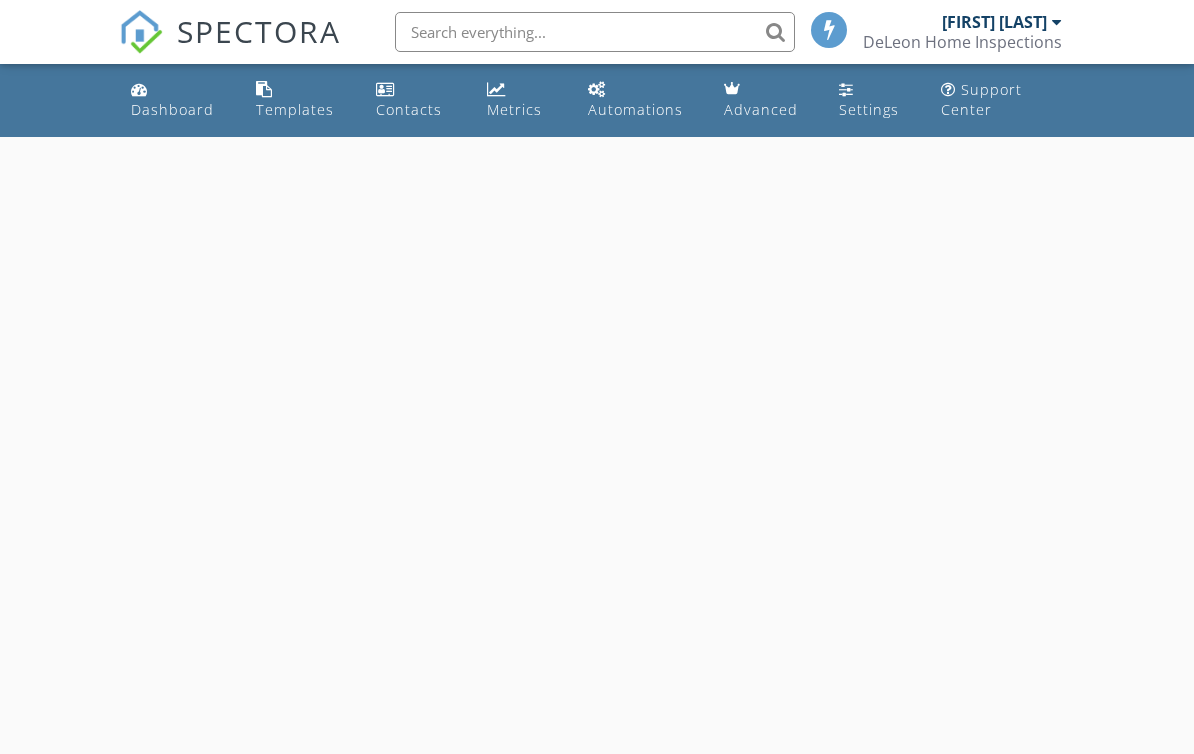 scroll, scrollTop: 0, scrollLeft: 0, axis: both 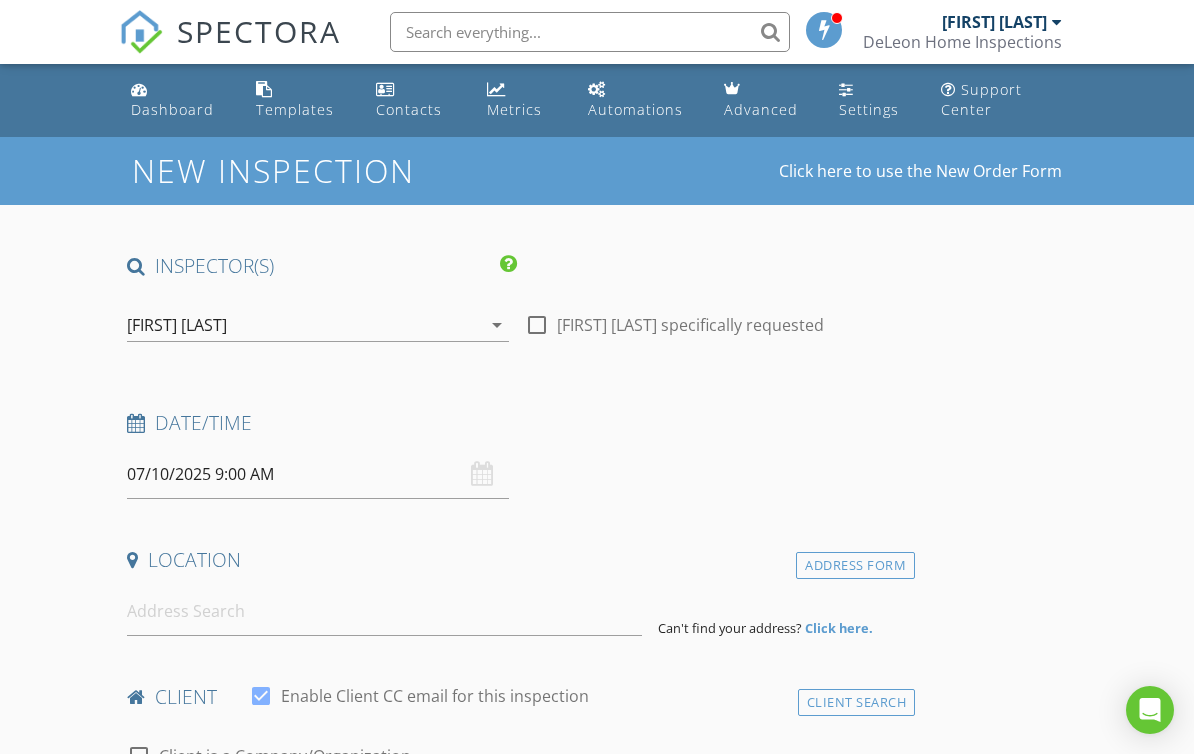 click on "Dashboard" at bounding box center [172, 109] 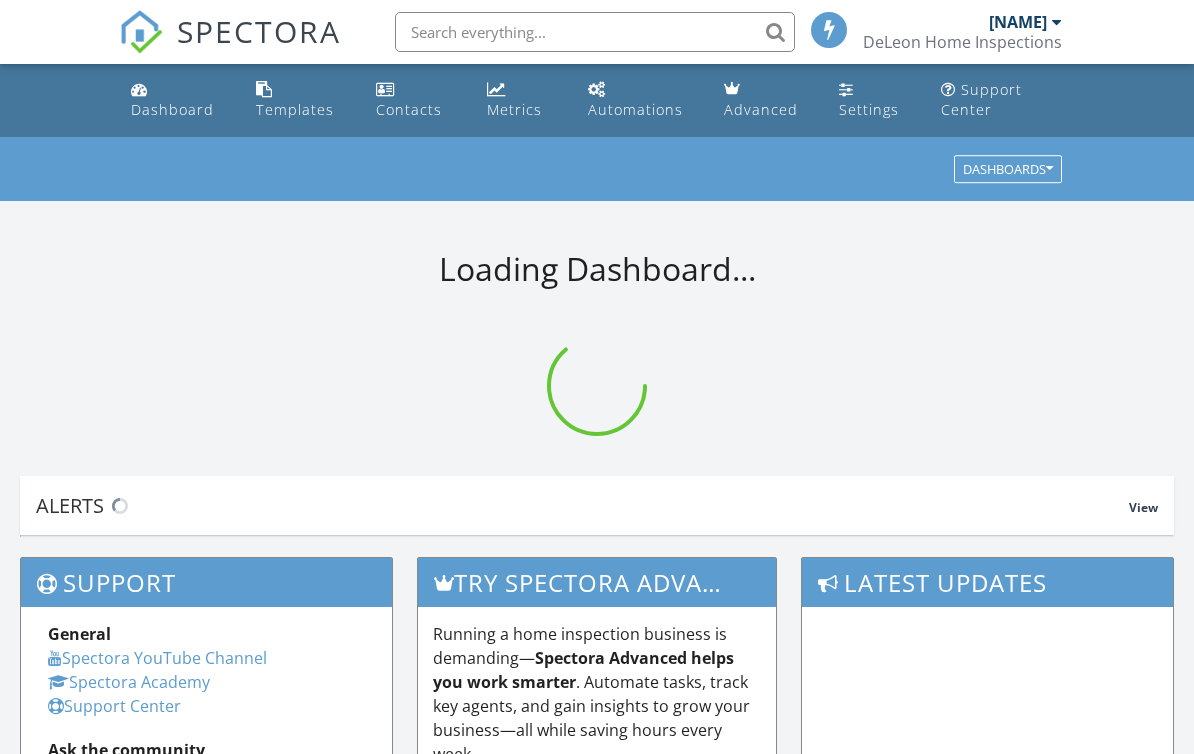 scroll, scrollTop: 0, scrollLeft: 0, axis: both 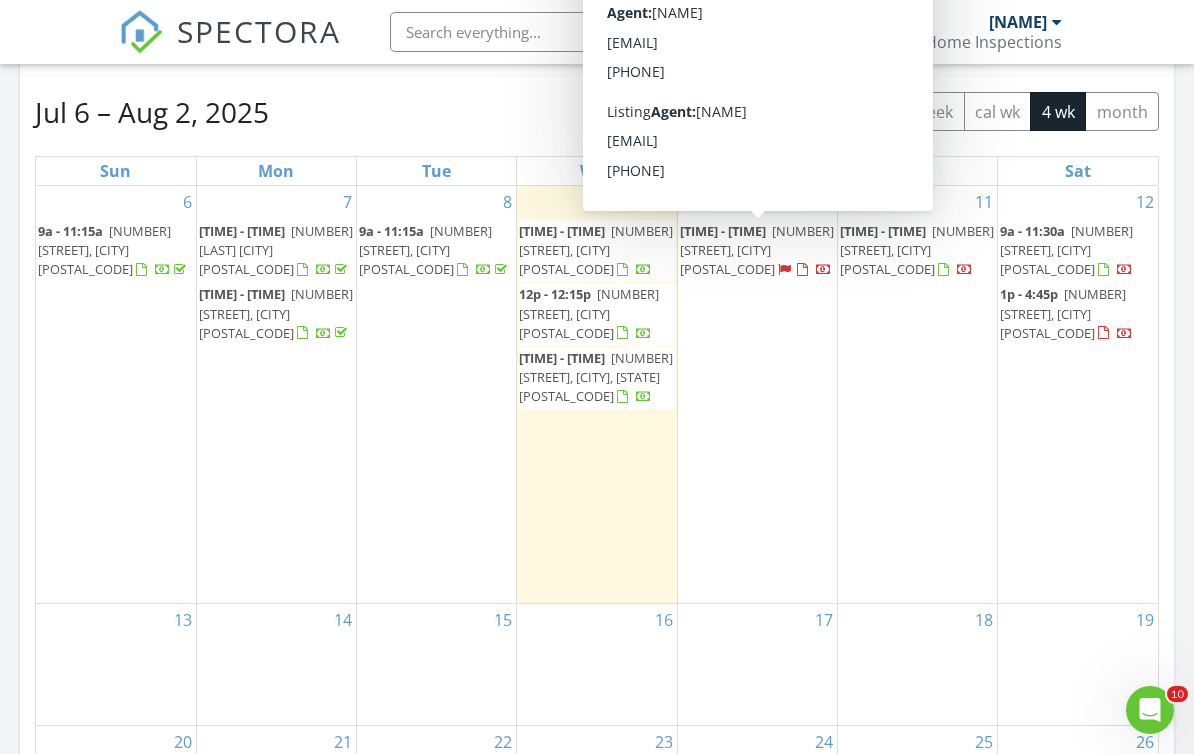 click on "[NUMBER] [STREET], [CITY] [POSTAL_CODE]" at bounding box center (757, 250) 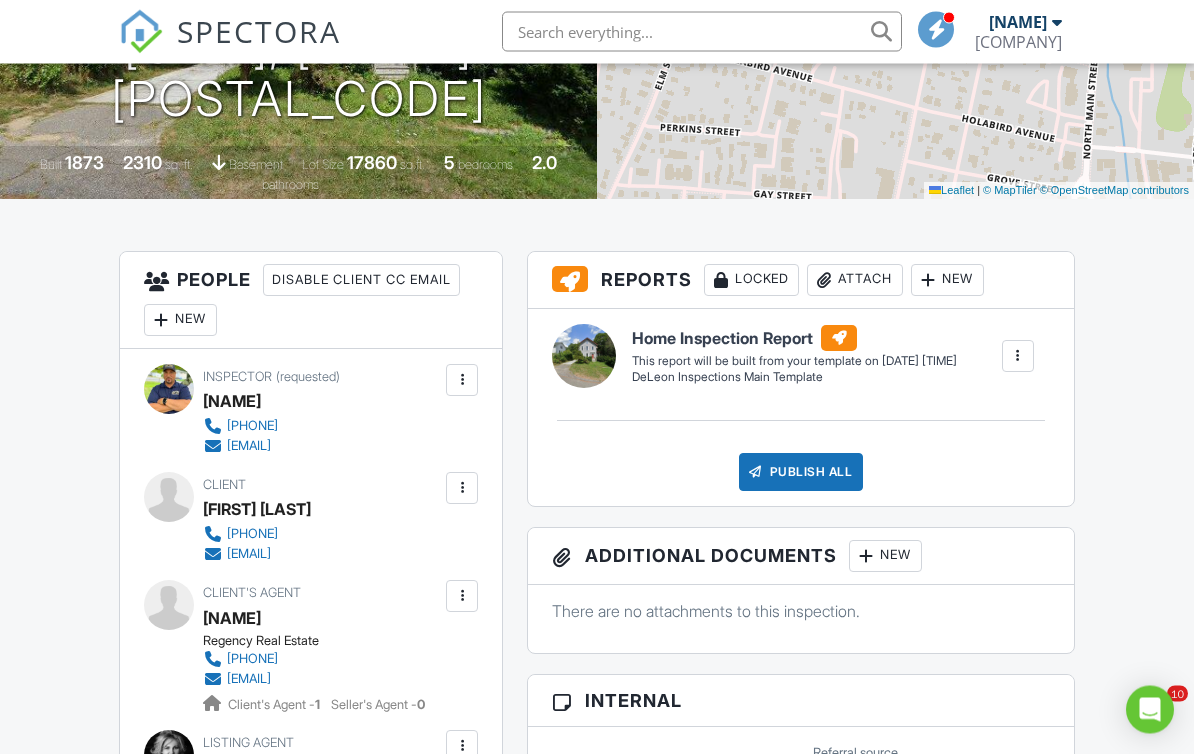 scroll, scrollTop: 696, scrollLeft: 0, axis: vertical 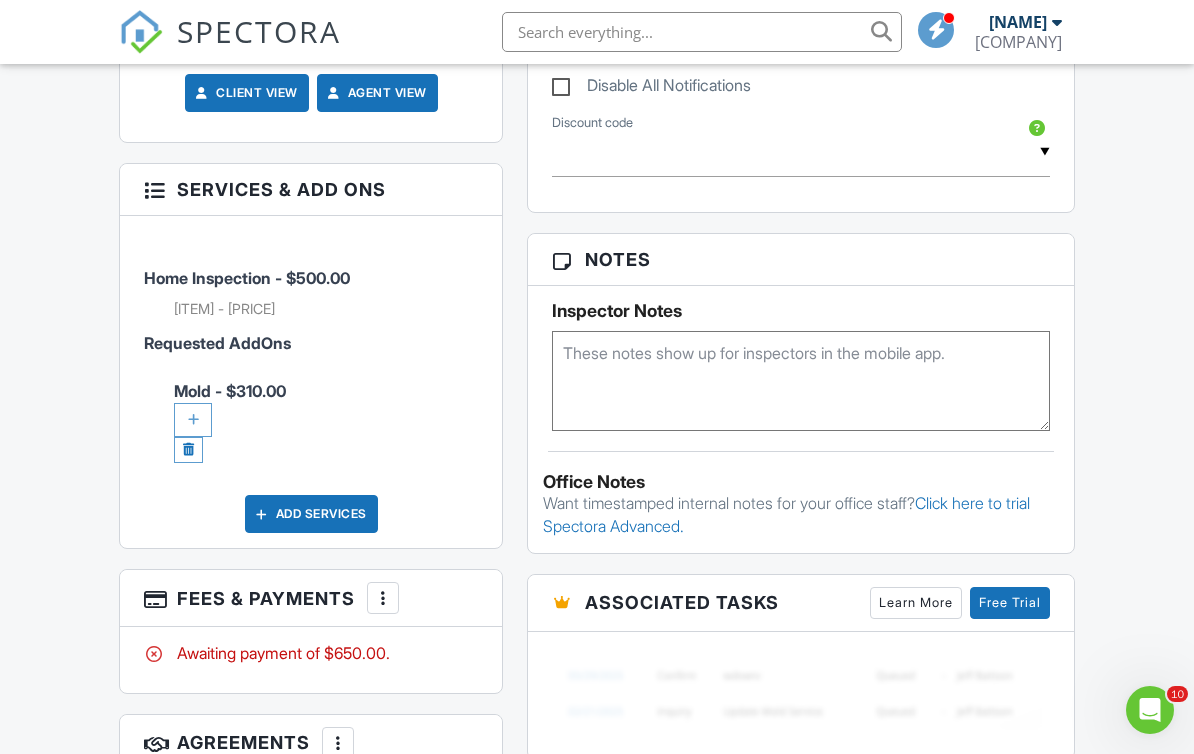 click at bounding box center [193, 420] 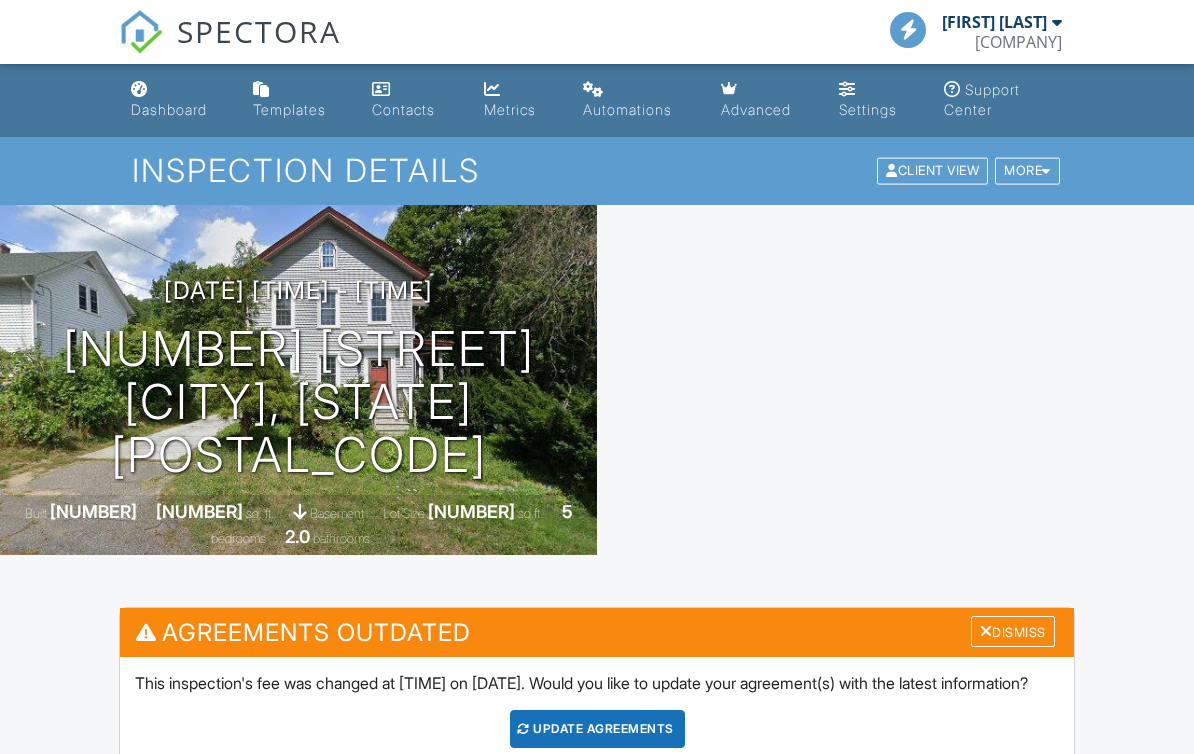 scroll, scrollTop: 0, scrollLeft: 0, axis: both 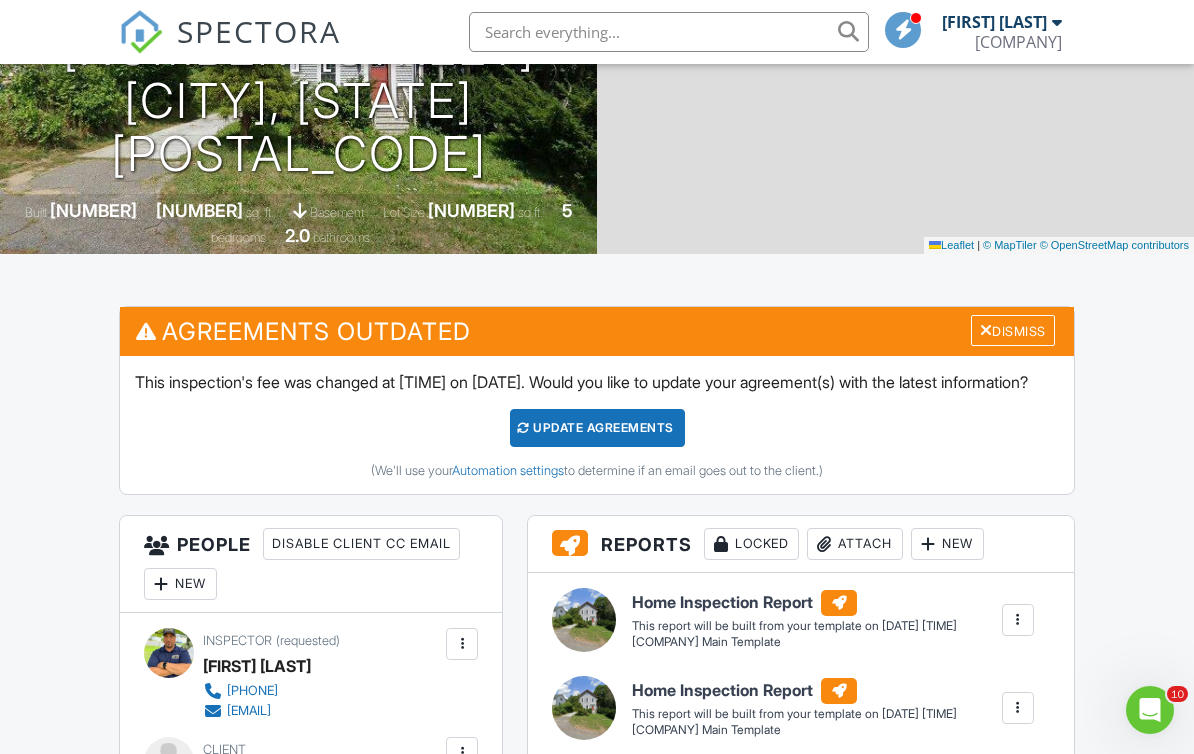 click on "Update Agreements" at bounding box center [597, 428] 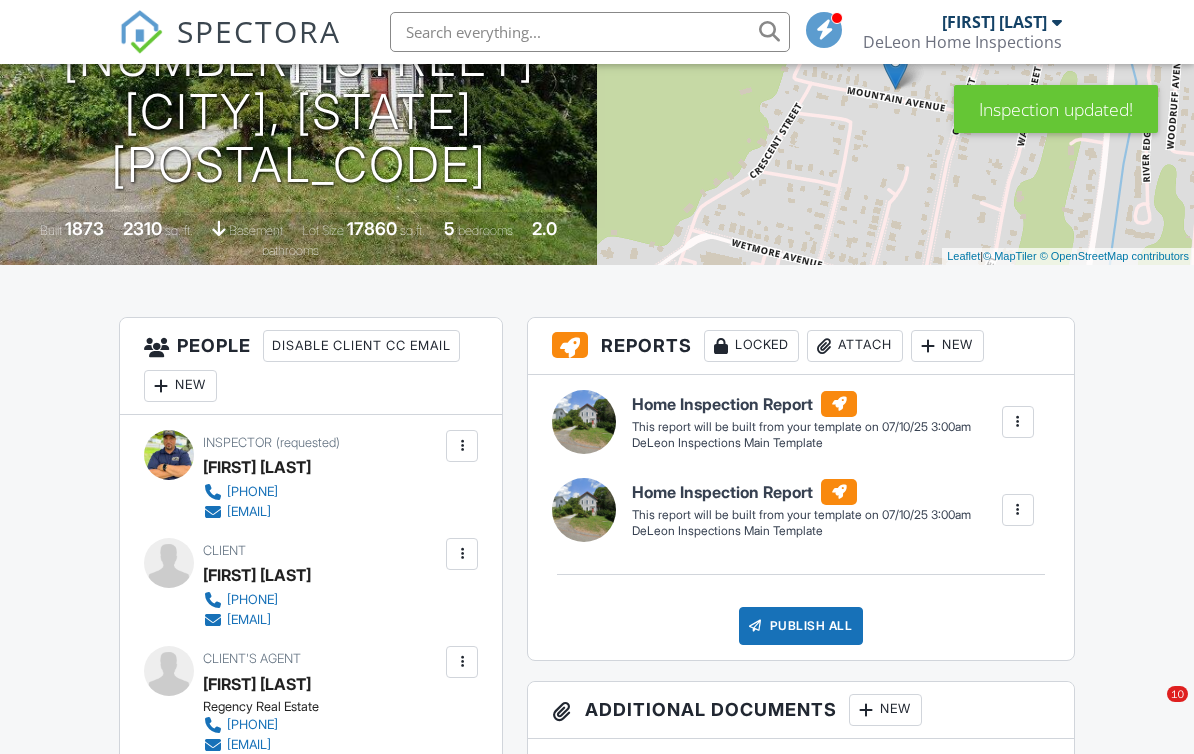 scroll, scrollTop: 602, scrollLeft: 0, axis: vertical 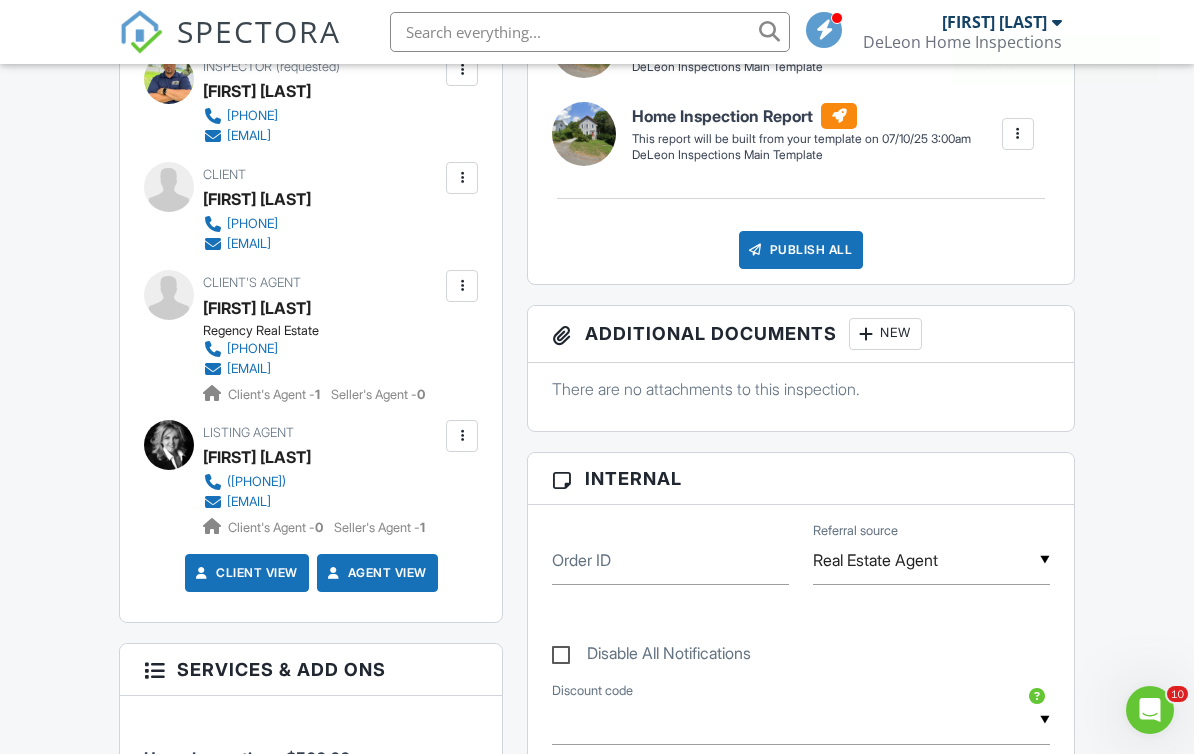click at bounding box center (462, 286) 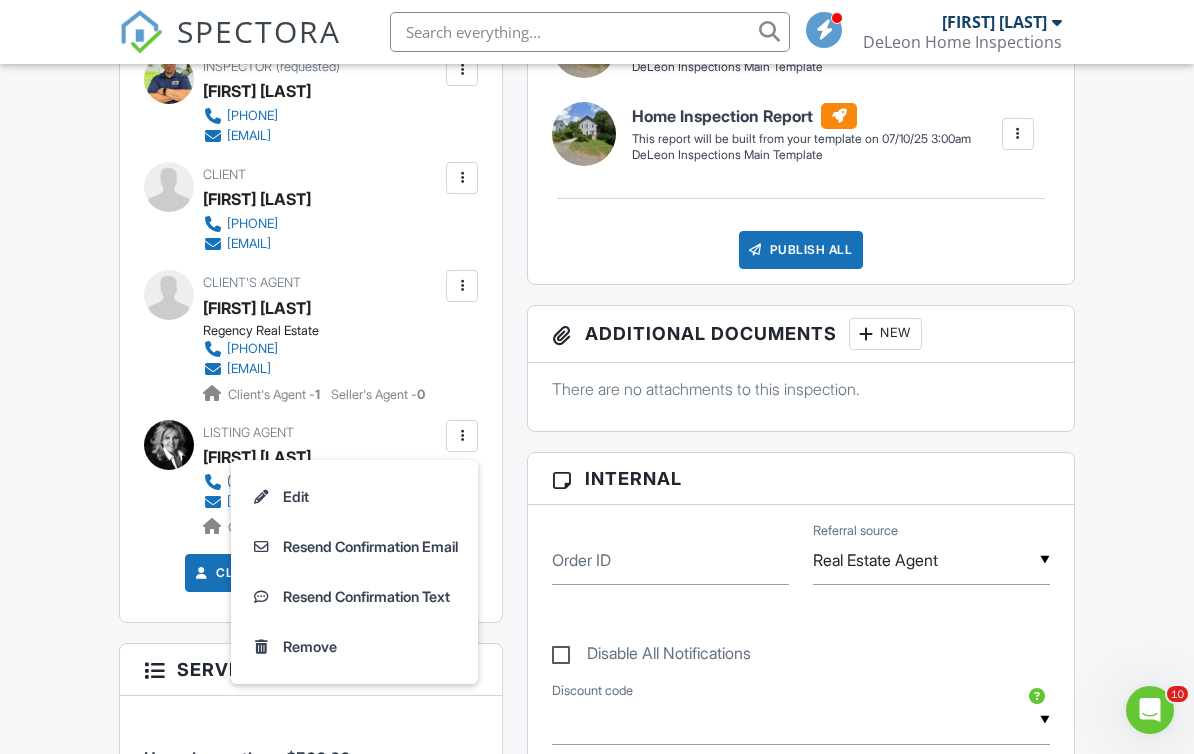 click on "Remove" at bounding box center (354, 647) 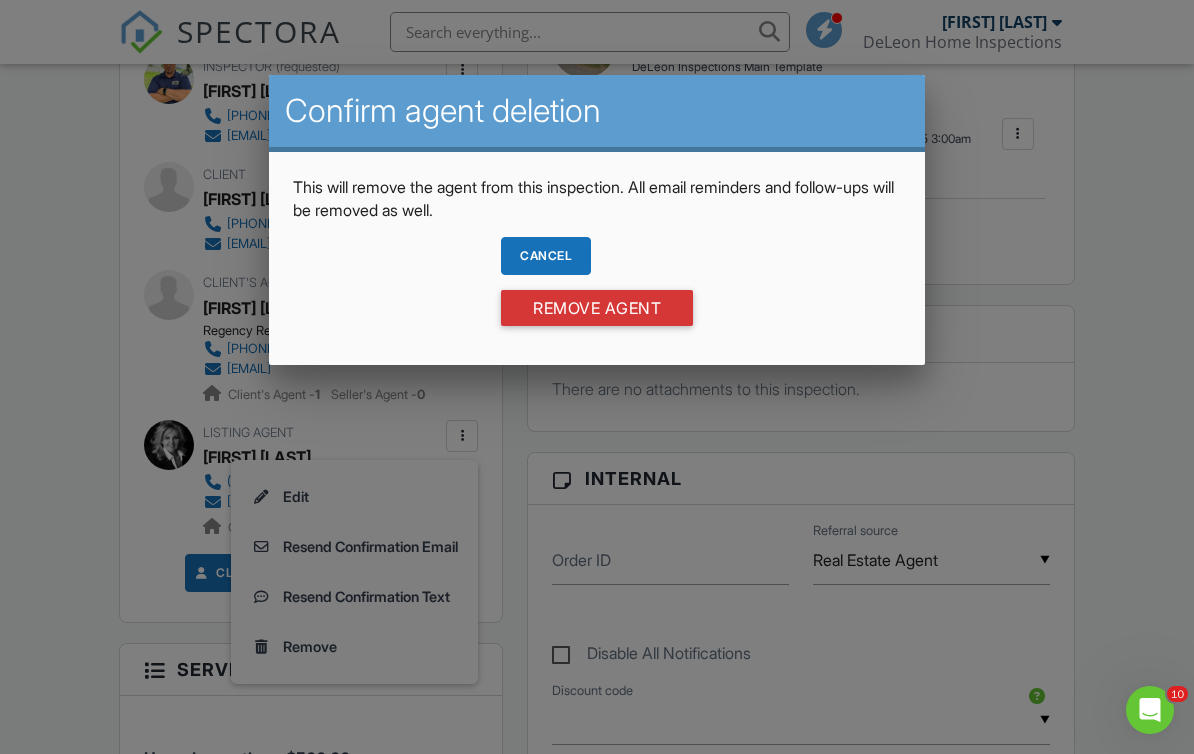 click on "Remove Agent" at bounding box center (597, 308) 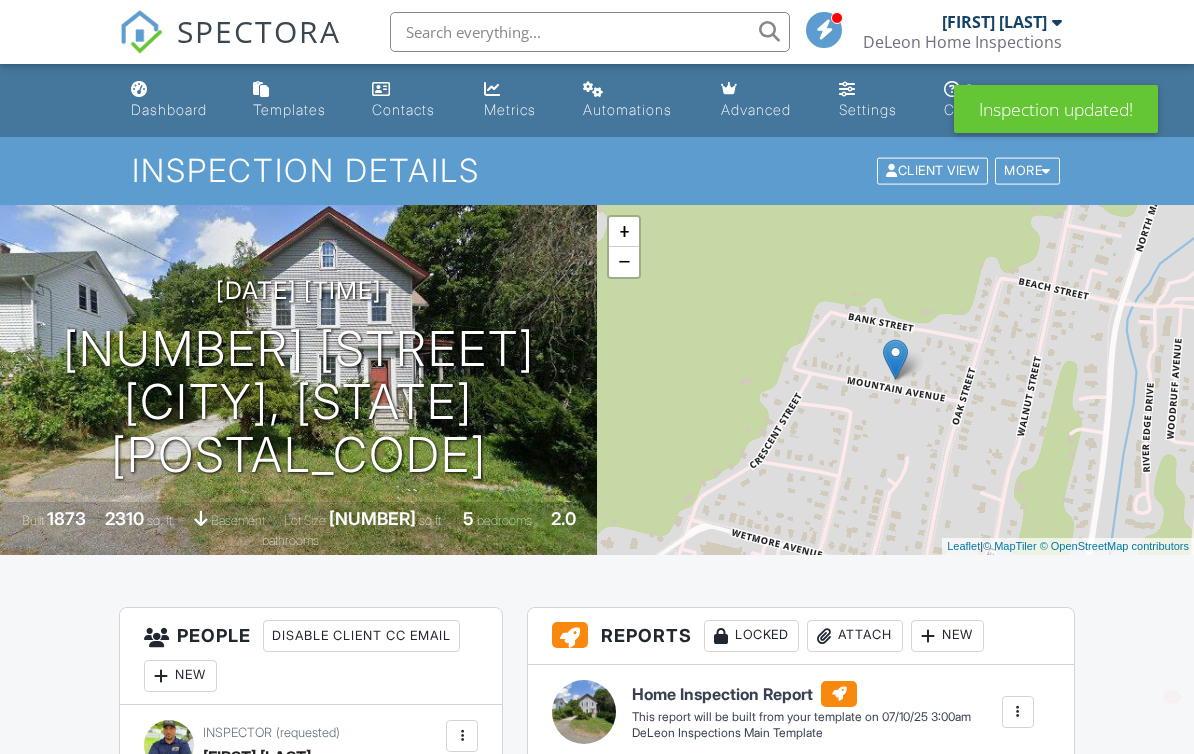 scroll, scrollTop: 591, scrollLeft: 0, axis: vertical 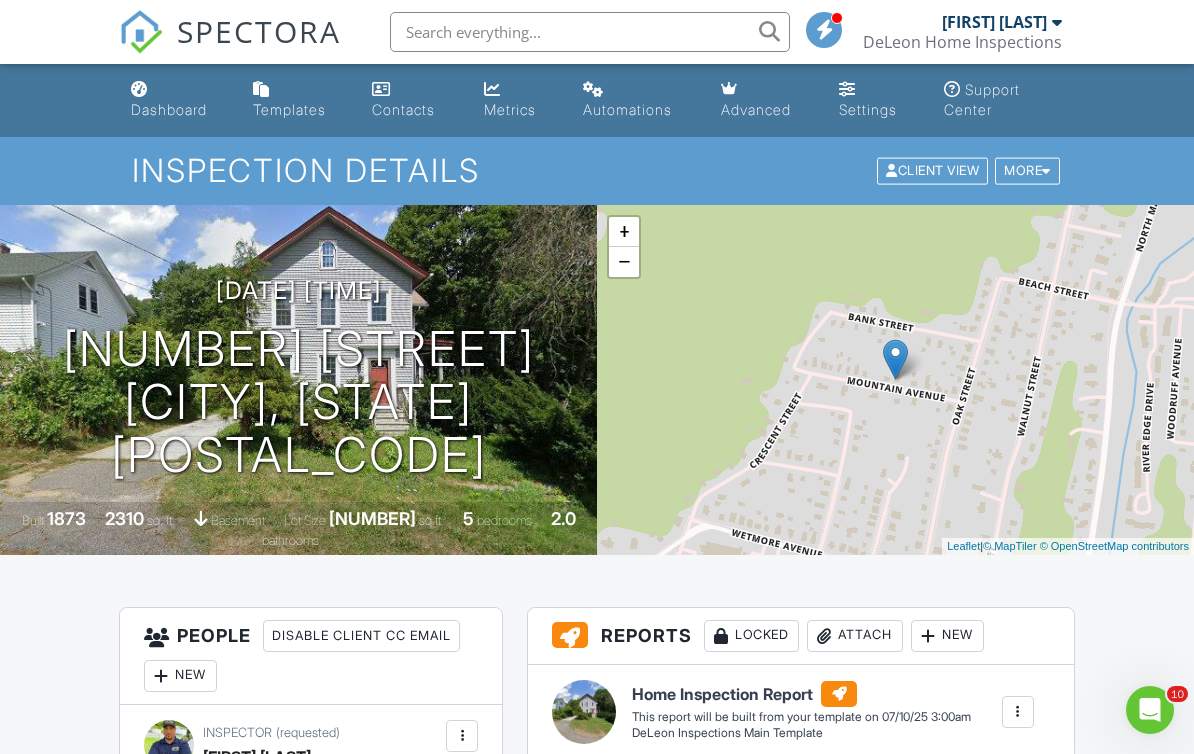 click on "Dashboard" at bounding box center (169, 109) 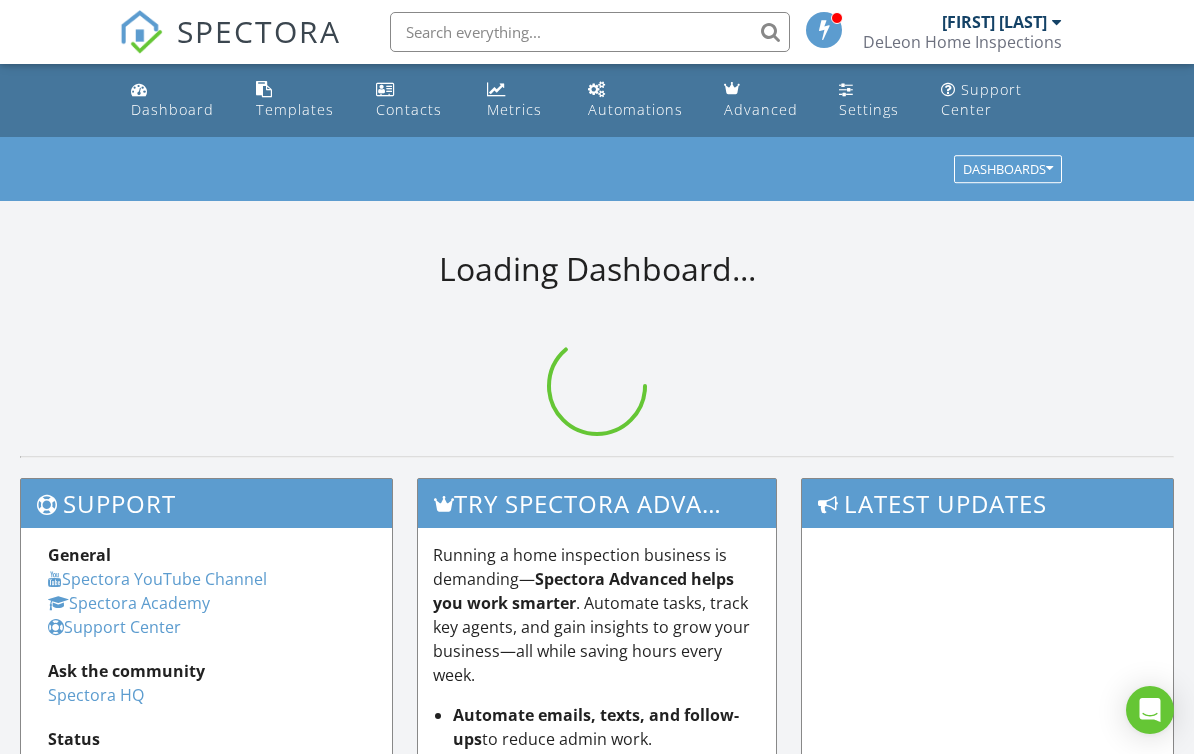 scroll, scrollTop: 0, scrollLeft: 0, axis: both 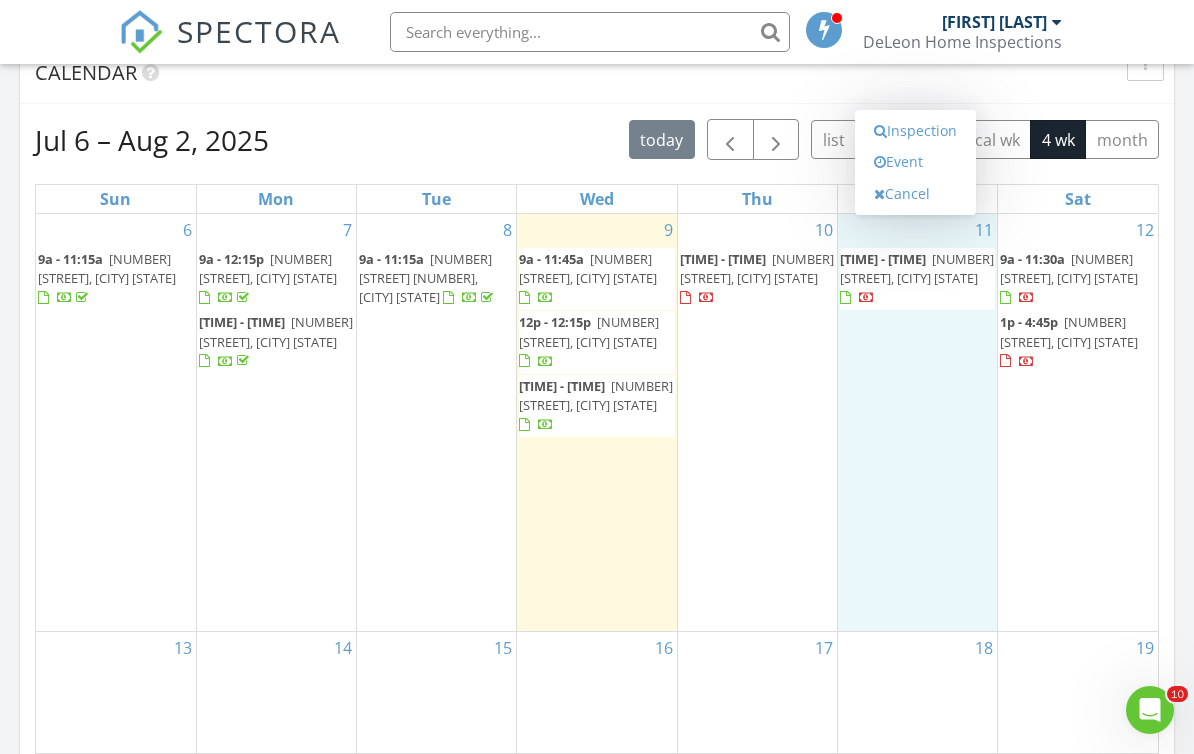 click on "Inspection" at bounding box center [915, 131] 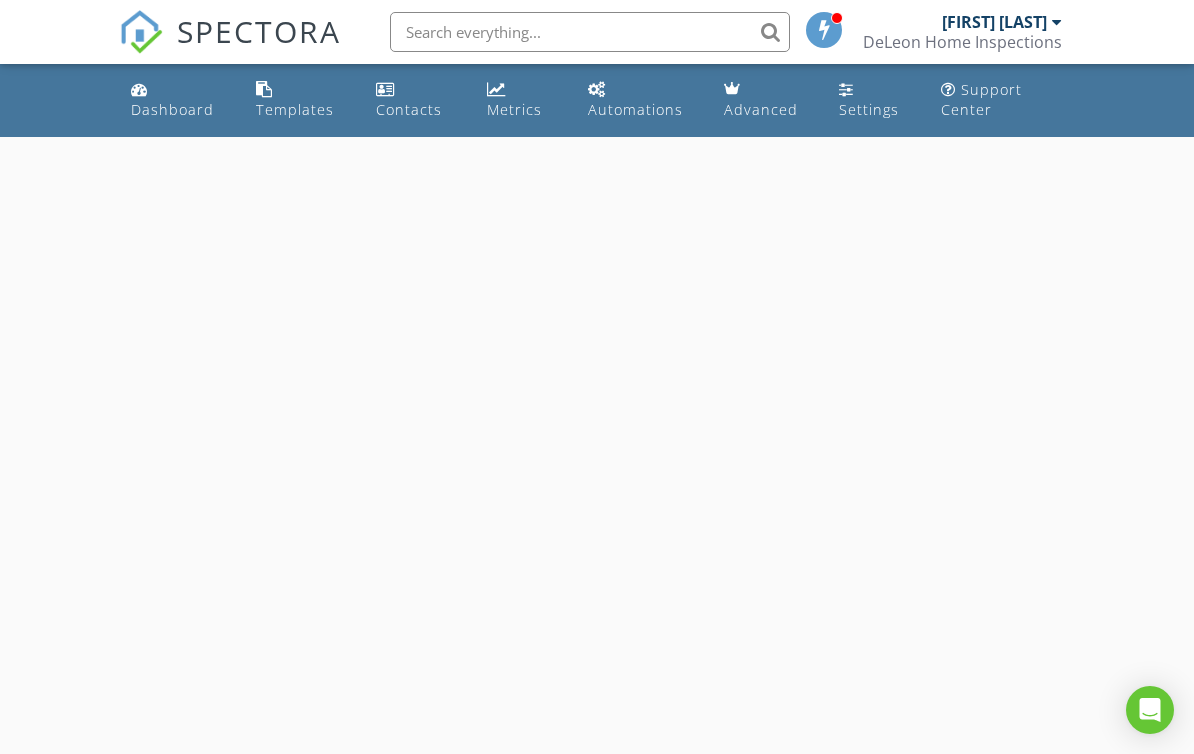 scroll, scrollTop: 0, scrollLeft: 0, axis: both 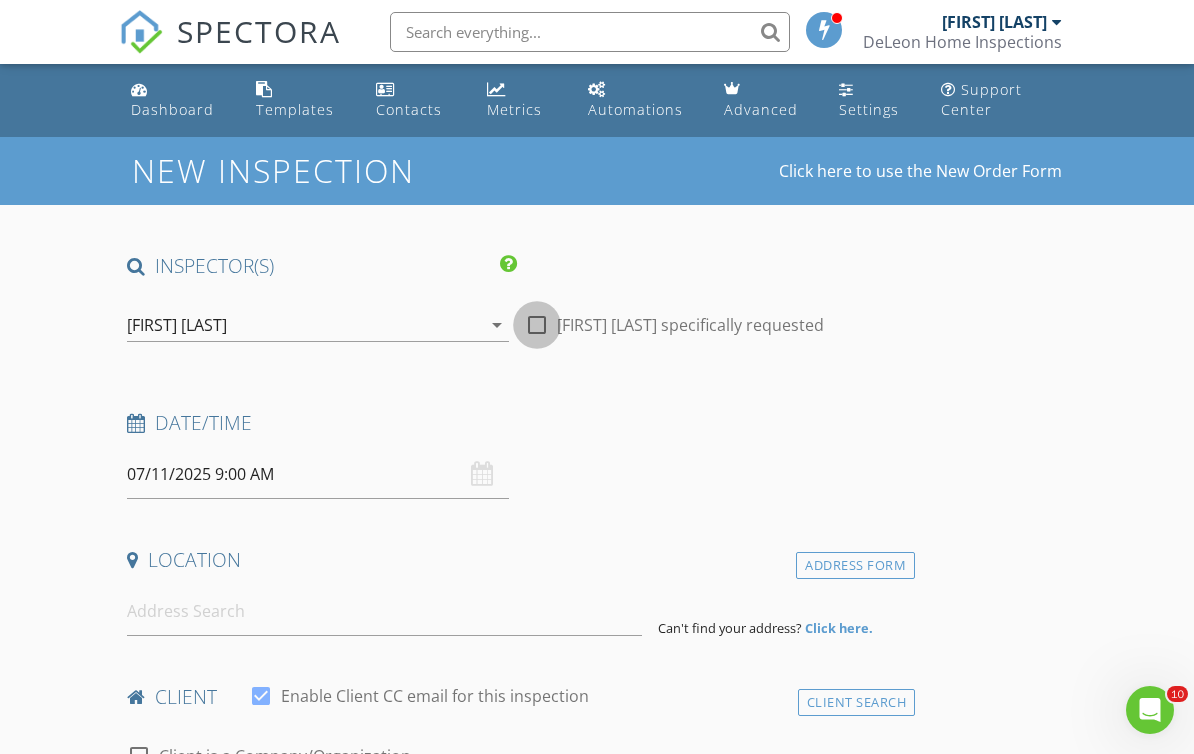 click at bounding box center [537, 325] 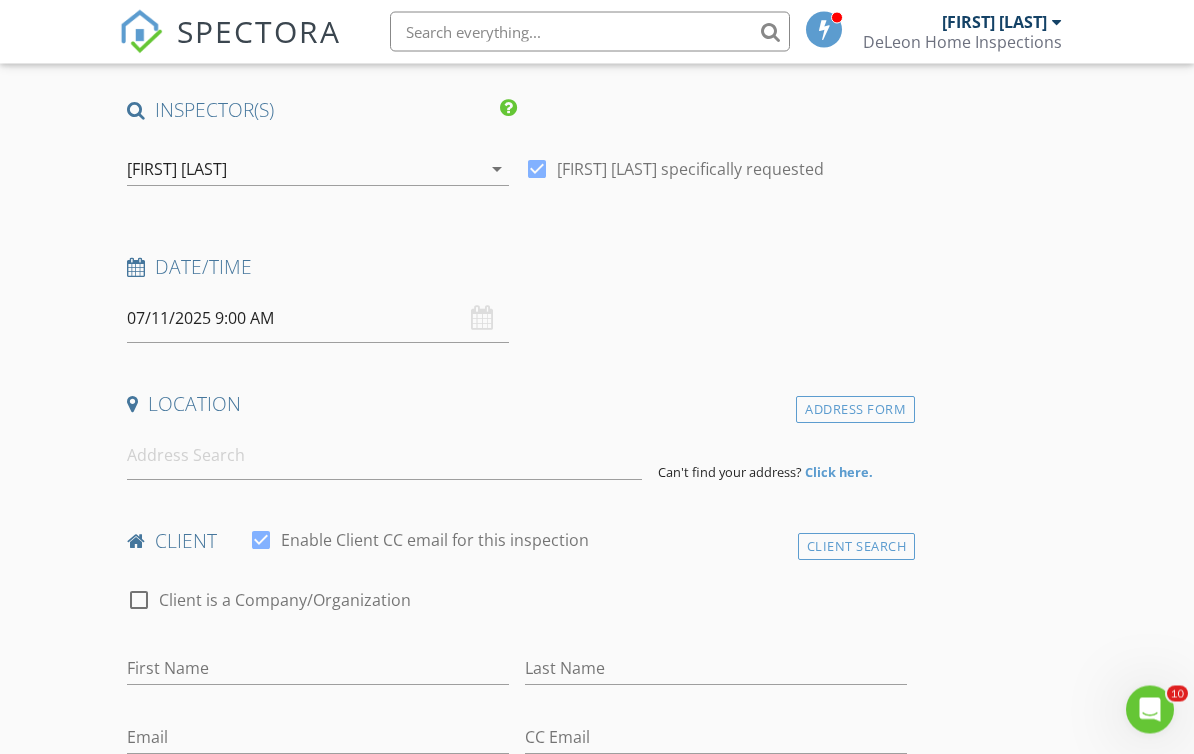 scroll, scrollTop: 156, scrollLeft: 0, axis: vertical 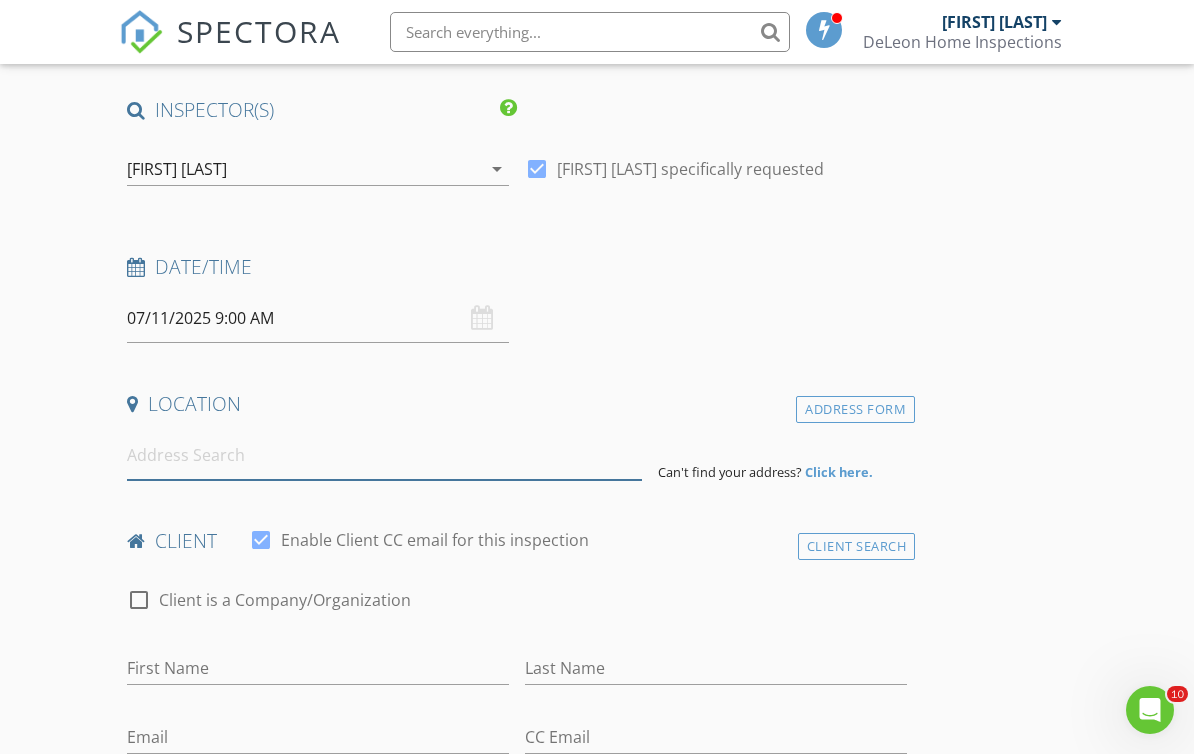 click at bounding box center (384, 455) 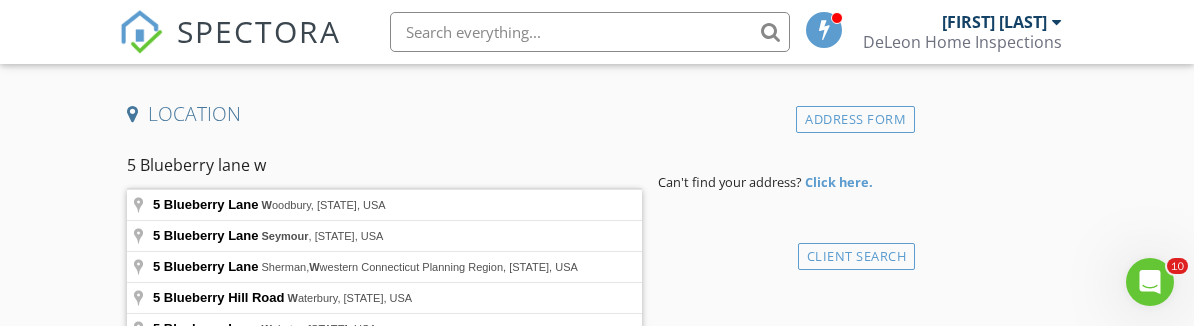 type on "5 Blueberry lane w" 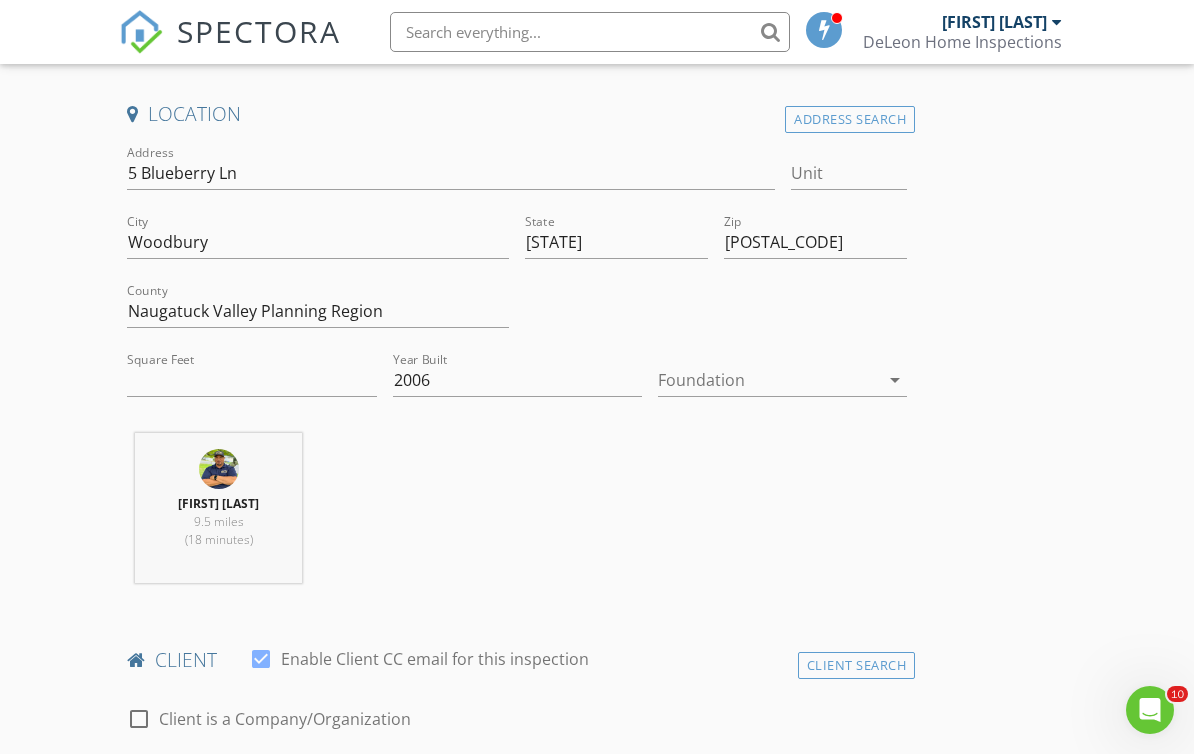 click at bounding box center (768, 380) 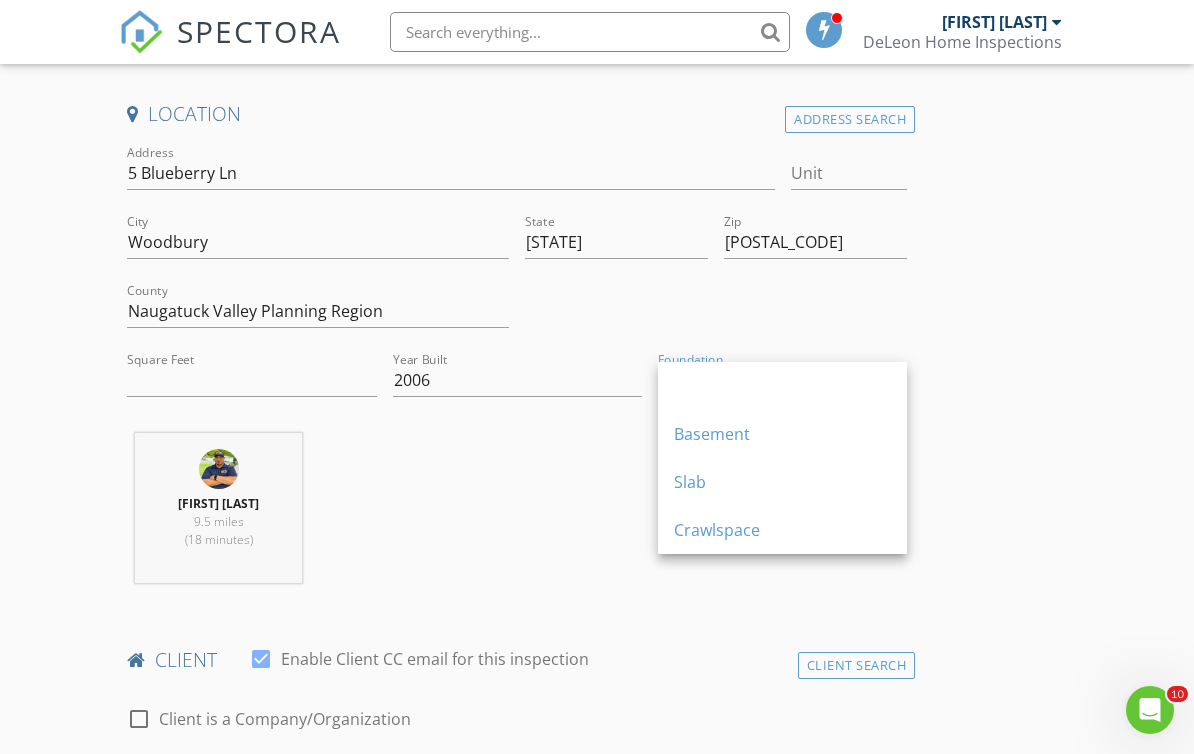 click on "New Inspection
Click here to use the New Order Form
INSPECTOR(S)
check_box   Ralph Deleon   PRIMARY   Ralph Deleon arrow_drop_down   check_box Ralph Deleon specifically requested
Date/Time
07/11/2025 9:00 AM
Location
Address Search       Address 5 Blueberry Ln   Unit   City Woodbury   State CT   Zip 06798   County Naugatuck Valley Planning Region     Square Feet 3184   Year Built 2006   Foundation arrow_drop_down     Ralph Deleon     9.5 miles     (18 minutes)
client
check_box Enable Client CC email for this inspection   Client Search     check_box_outline_blank Client is a Company/Organization     First Name   Last Name   Email   CC Email   Phone           Notes   Private Notes
ADD ADDITIONAL client
SERVICES
check_box_outline_blank   Home Inspection" at bounding box center [597, 1524] 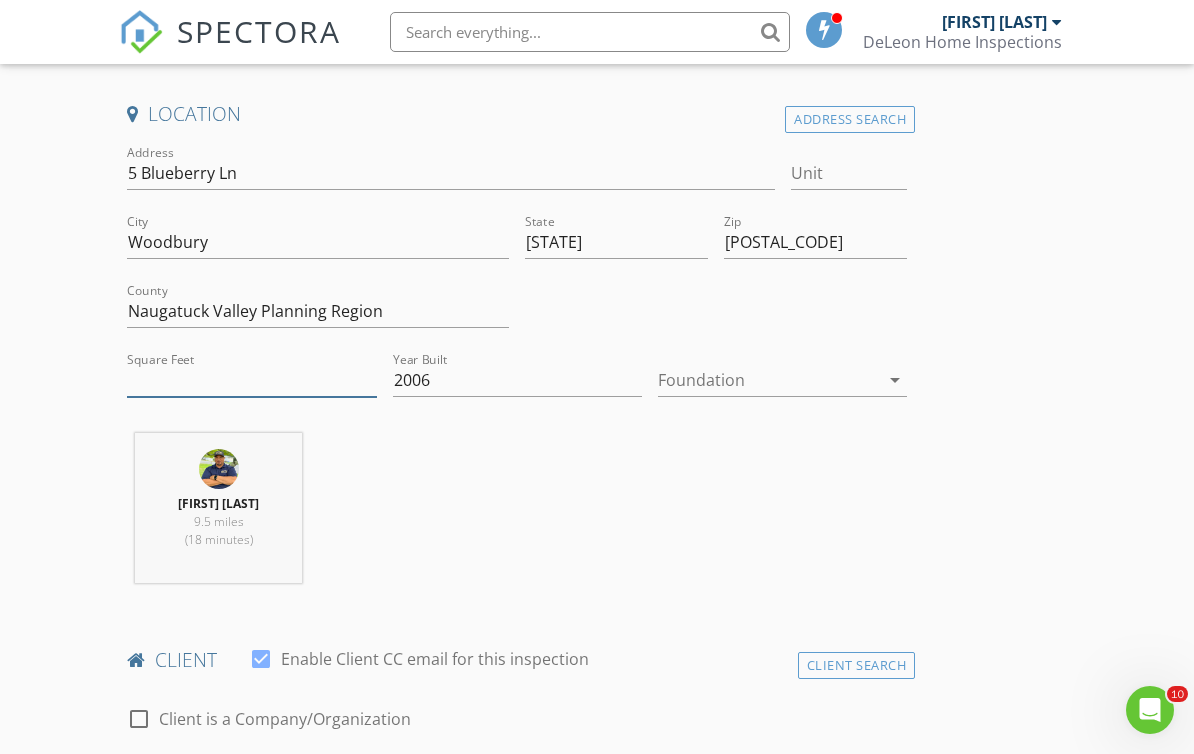 click on "3184" at bounding box center (251, 380) 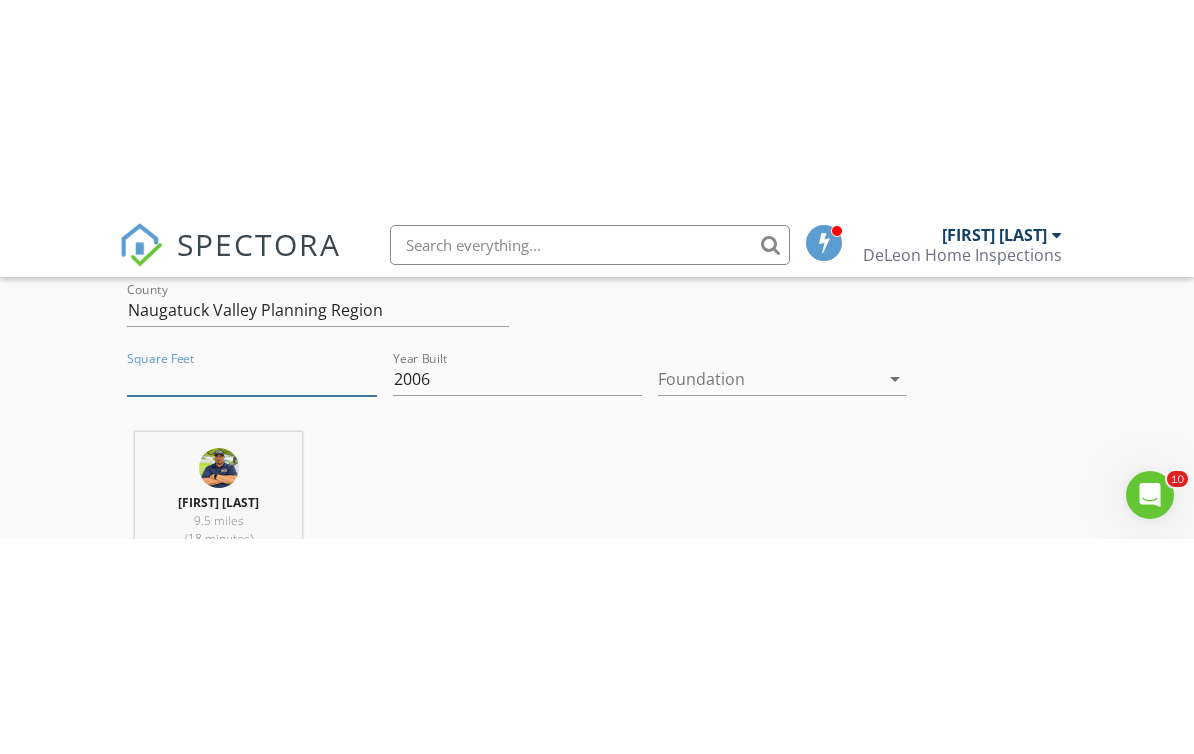 scroll, scrollTop: 661, scrollLeft: 0, axis: vertical 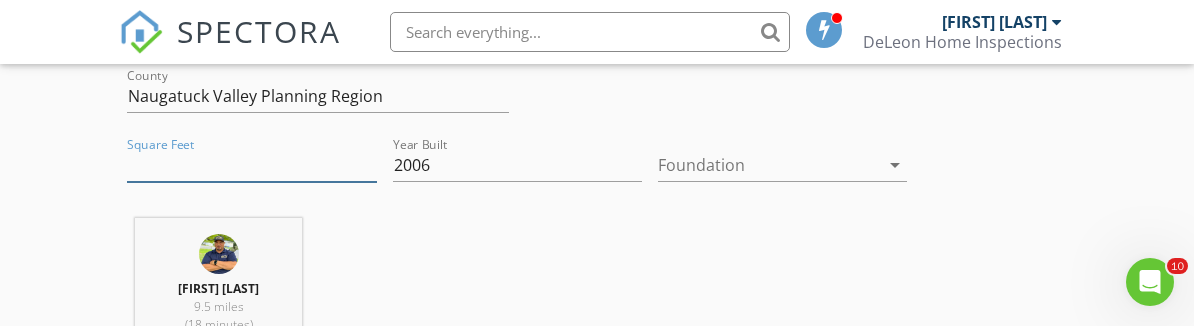 type on "3874" 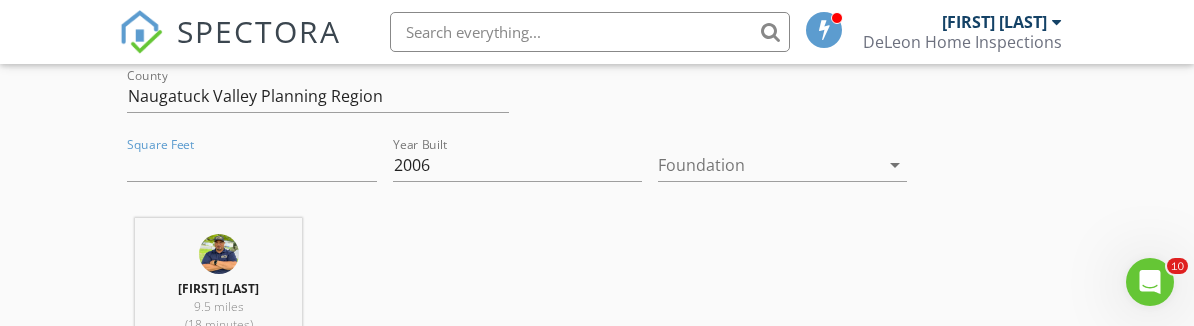 click at bounding box center [768, 165] 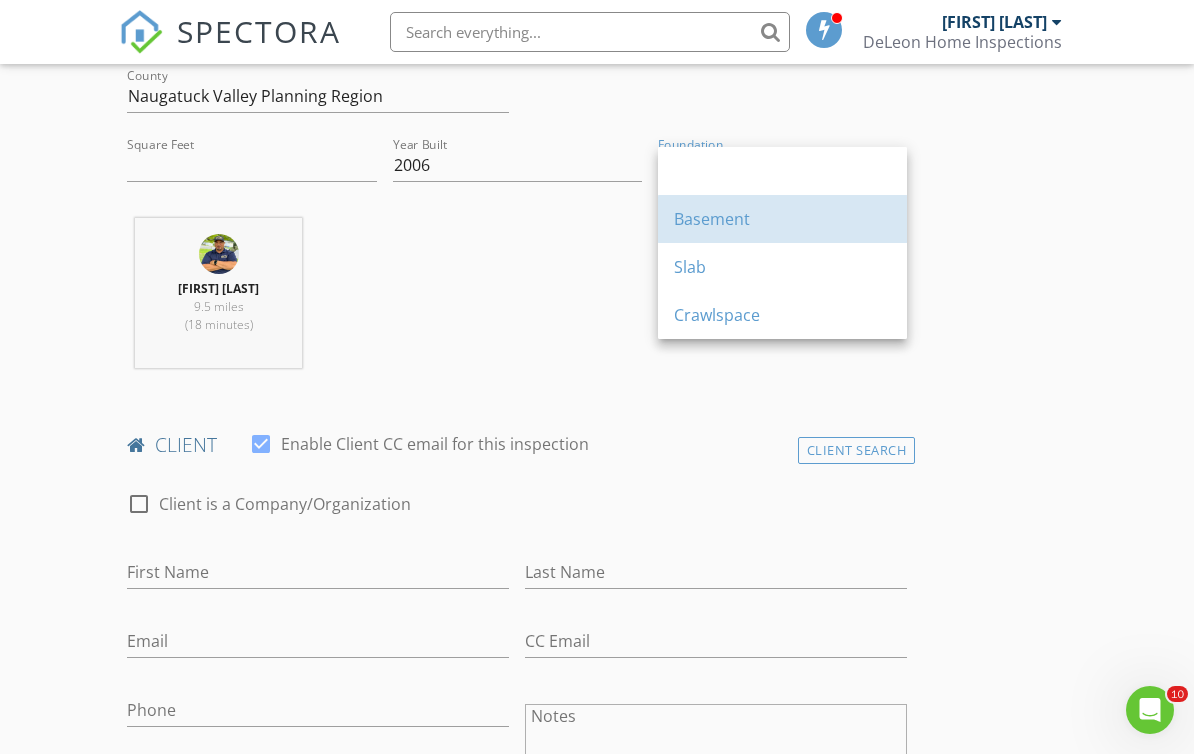 click on "Basement" at bounding box center (782, 171) 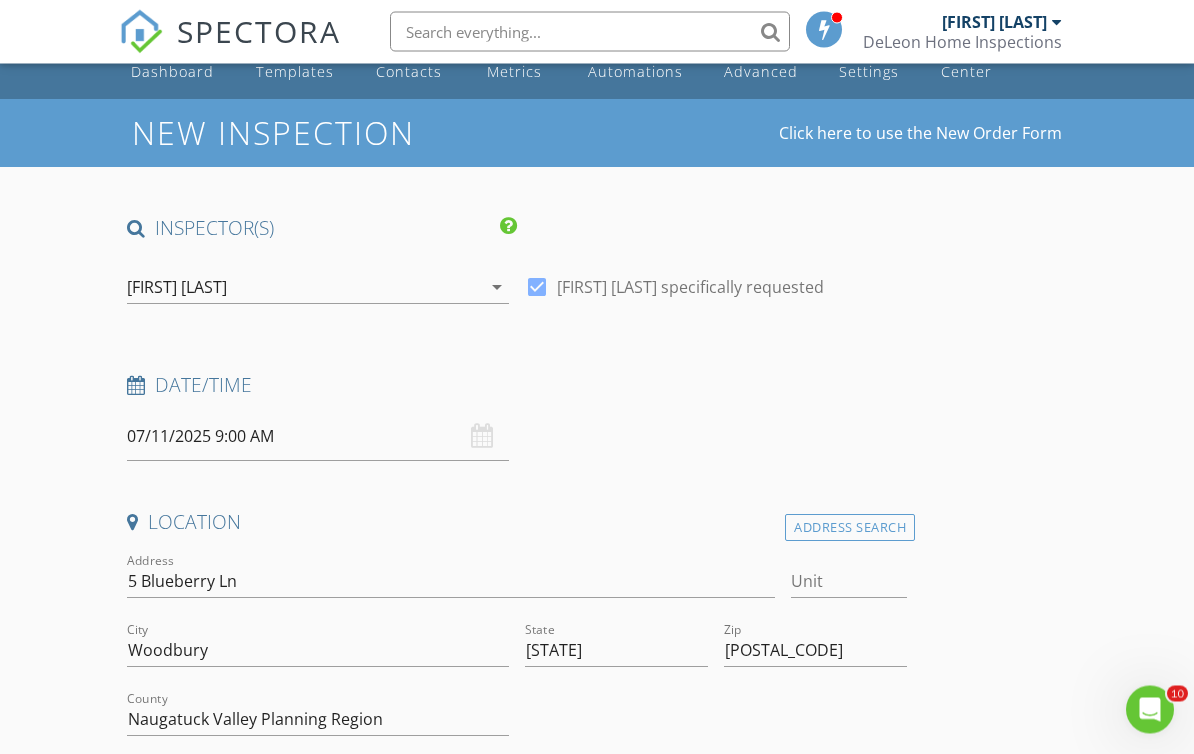 scroll, scrollTop: 0, scrollLeft: 0, axis: both 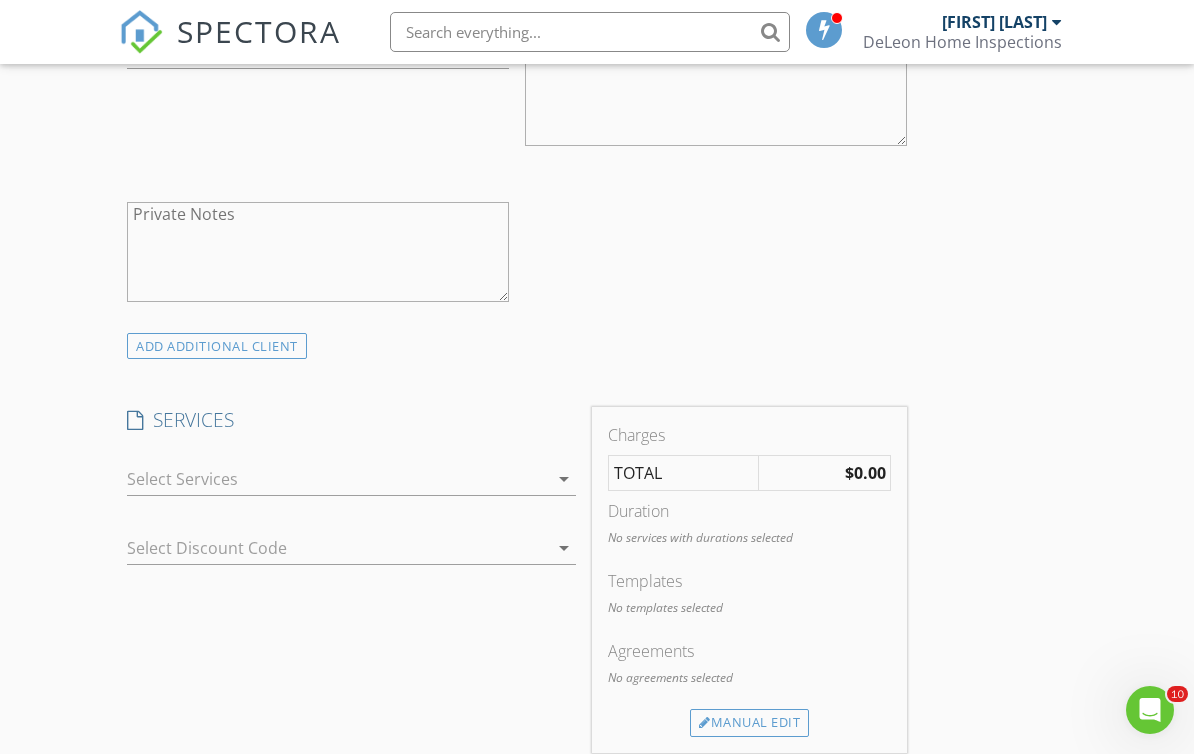 click at bounding box center (337, 479) 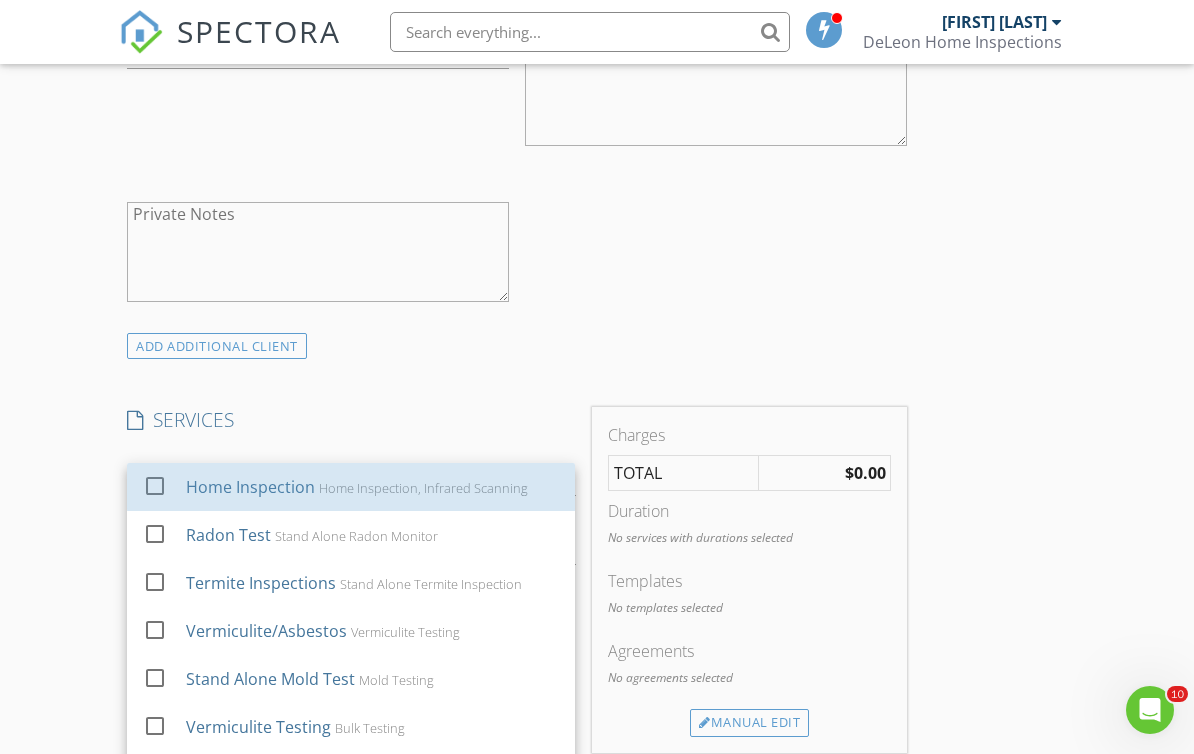 click on "Home Inspection, Infrared Scanning" at bounding box center [423, 488] 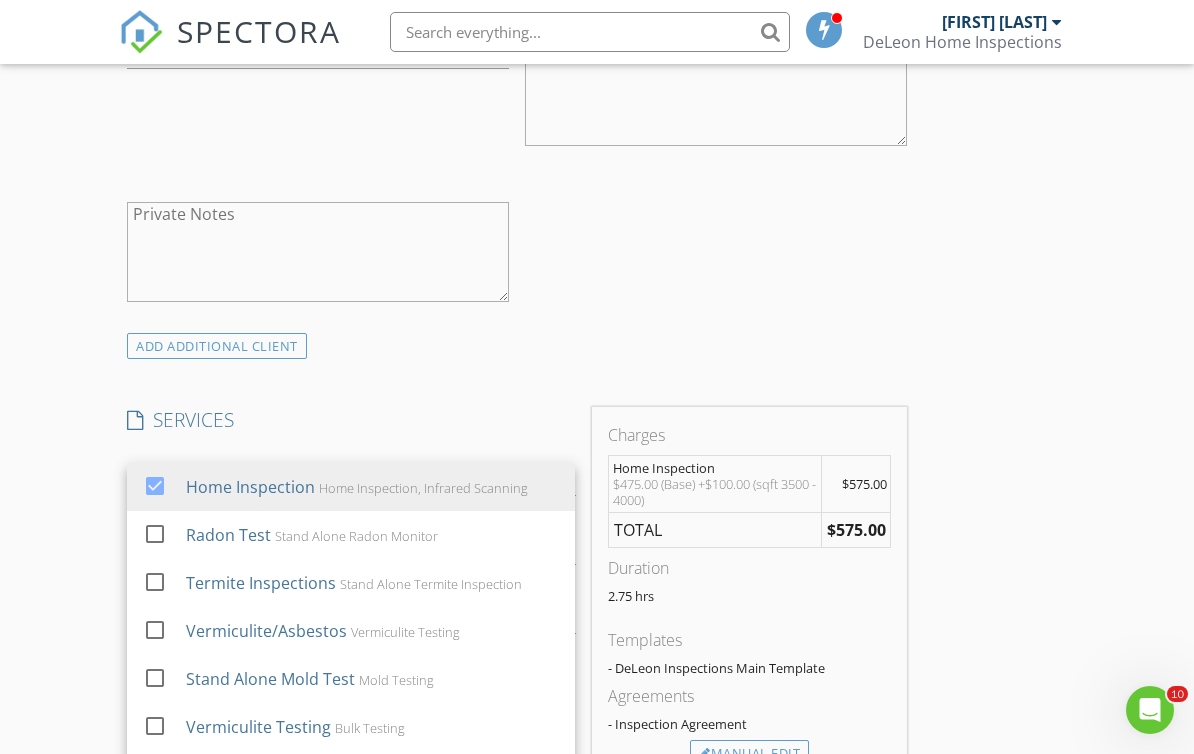 click on "New Inspection
Click here to use the New Order Form
INSPECTOR(S)
check_box   Ralph Deleon   PRIMARY   Ralph Deleon arrow_drop_down   check_box Ralph Deleon specifically requested
Date/Time
07/11/2025 9:00 AM
Location
Address Search       Address 5 Blueberry Ln   Unit   City Woodbury   State CT   Zip 06798   County Naugatuck Valley Planning Region     Square Feet 3874   Year Built 2006   Foundation Basement arrow_drop_down     Ralph Deleon     9.5 miles     (18 minutes)
client
check_box Enable Client CC email for this inspection   Client Search     check_box_outline_blank Client is a Company/Organization     First Name   Last Name   Email   CC Email   Phone           Notes   Private Notes
ADD ADDITIONAL client
SERVICES
check_box   Home Inspection     Radon Test" at bounding box center (597, 666) 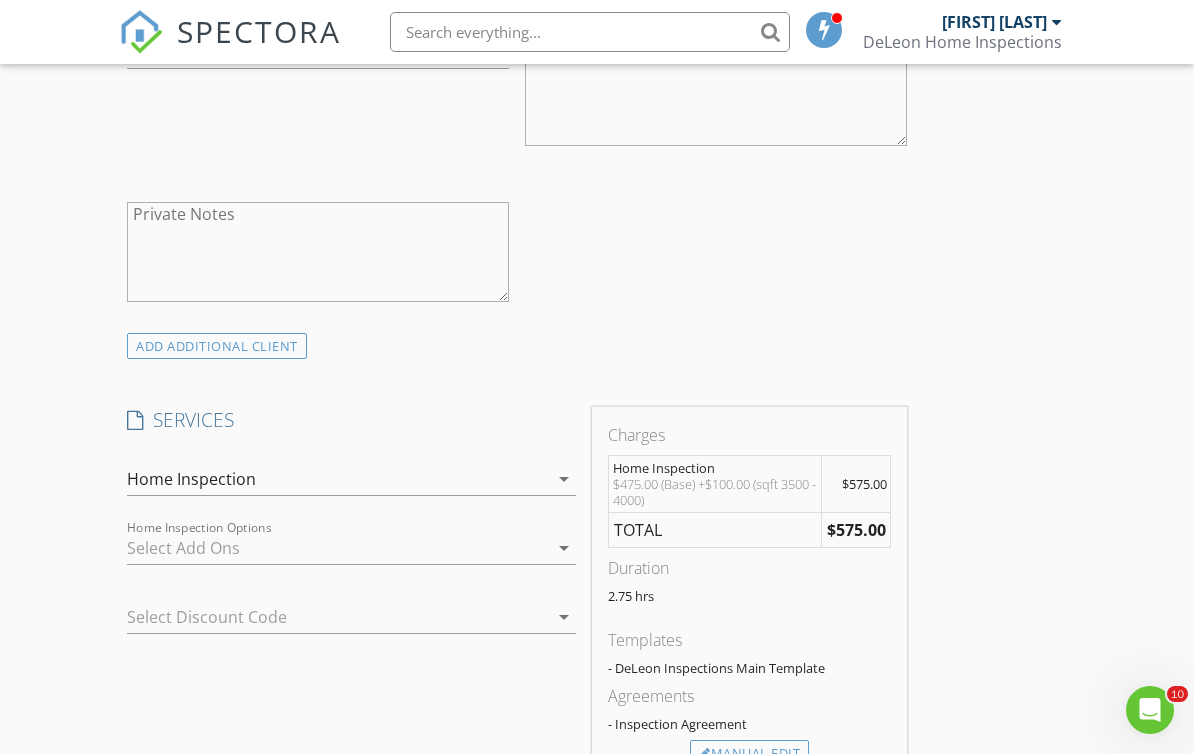 click at bounding box center [337, 548] 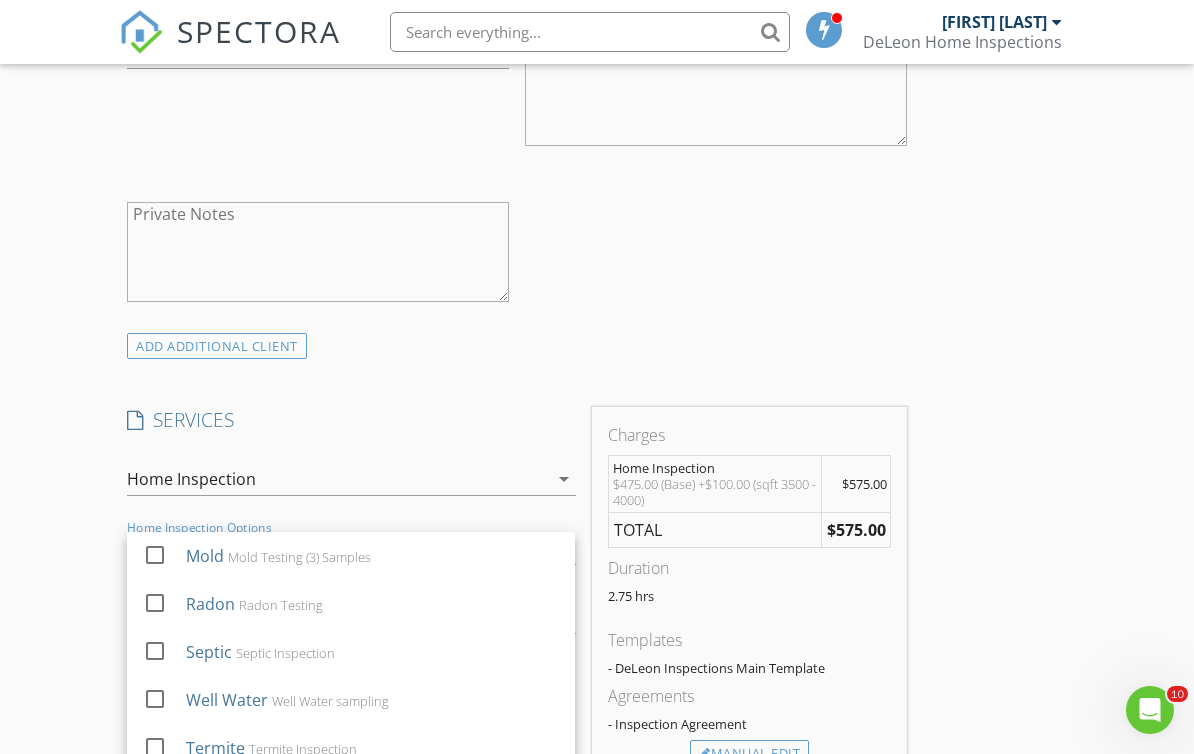 click at bounding box center [155, 555] 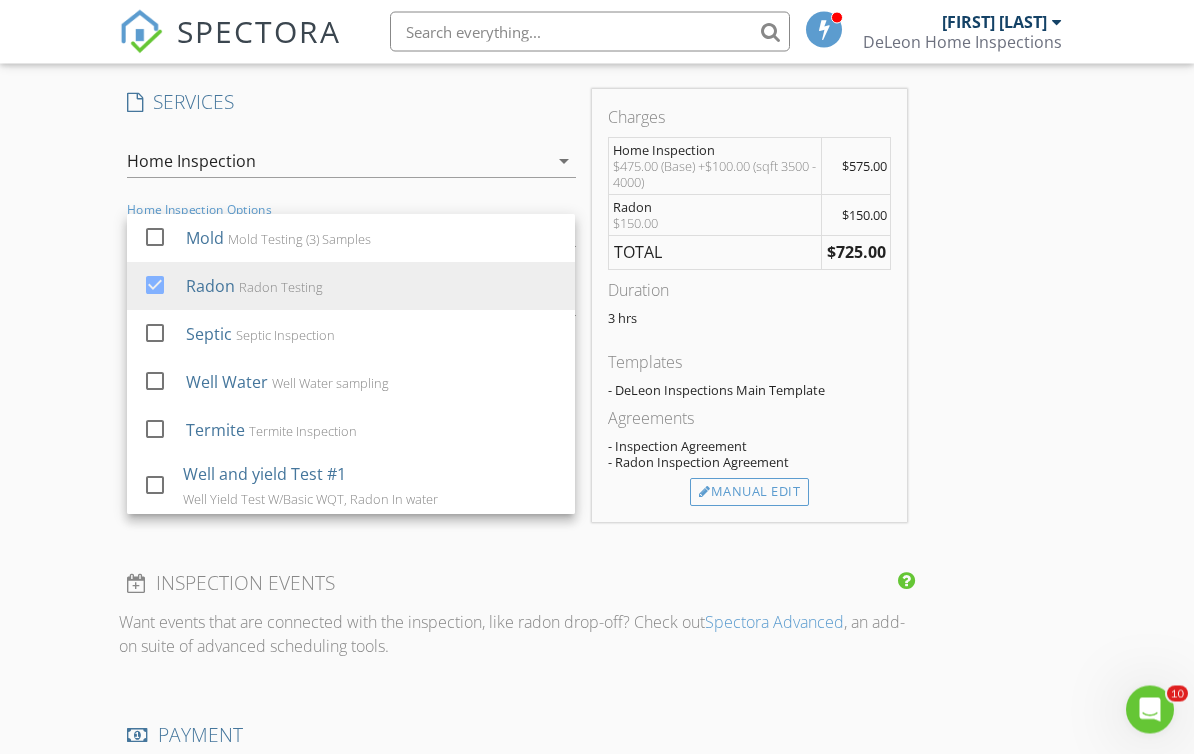 scroll, scrollTop: 1637, scrollLeft: 0, axis: vertical 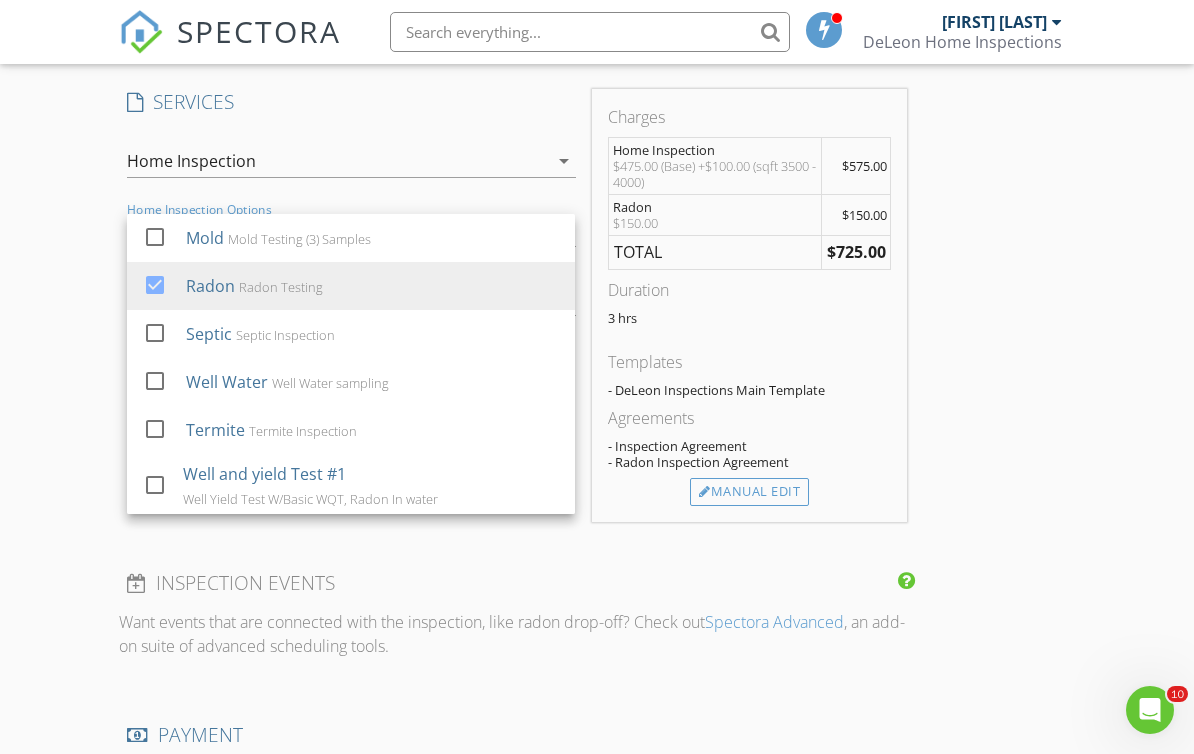 click at bounding box center [155, 237] 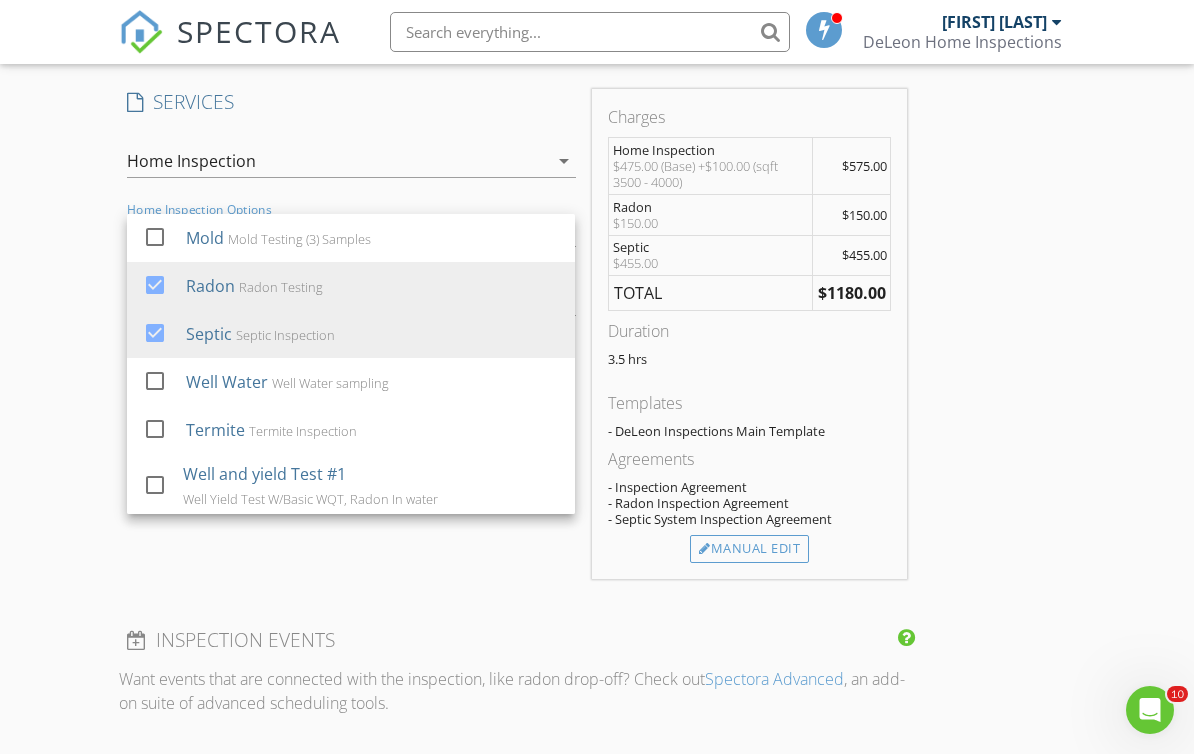 click at bounding box center (155, 237) 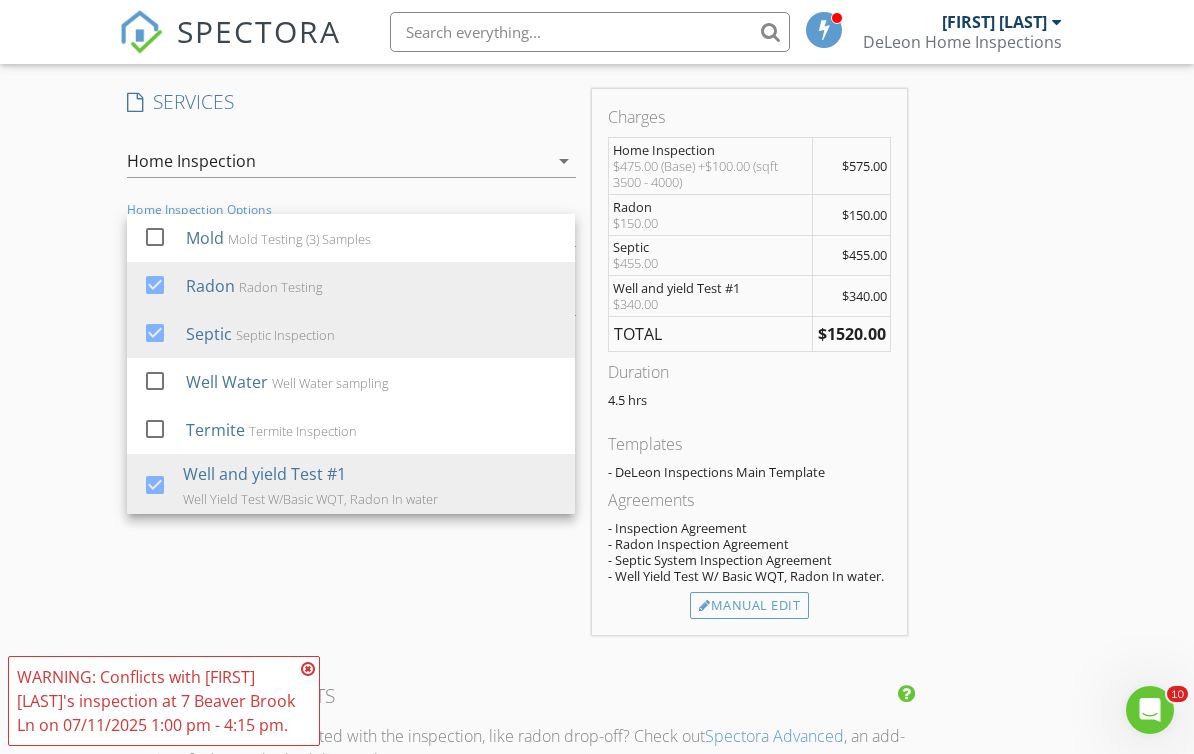 click at bounding box center [308, 669] 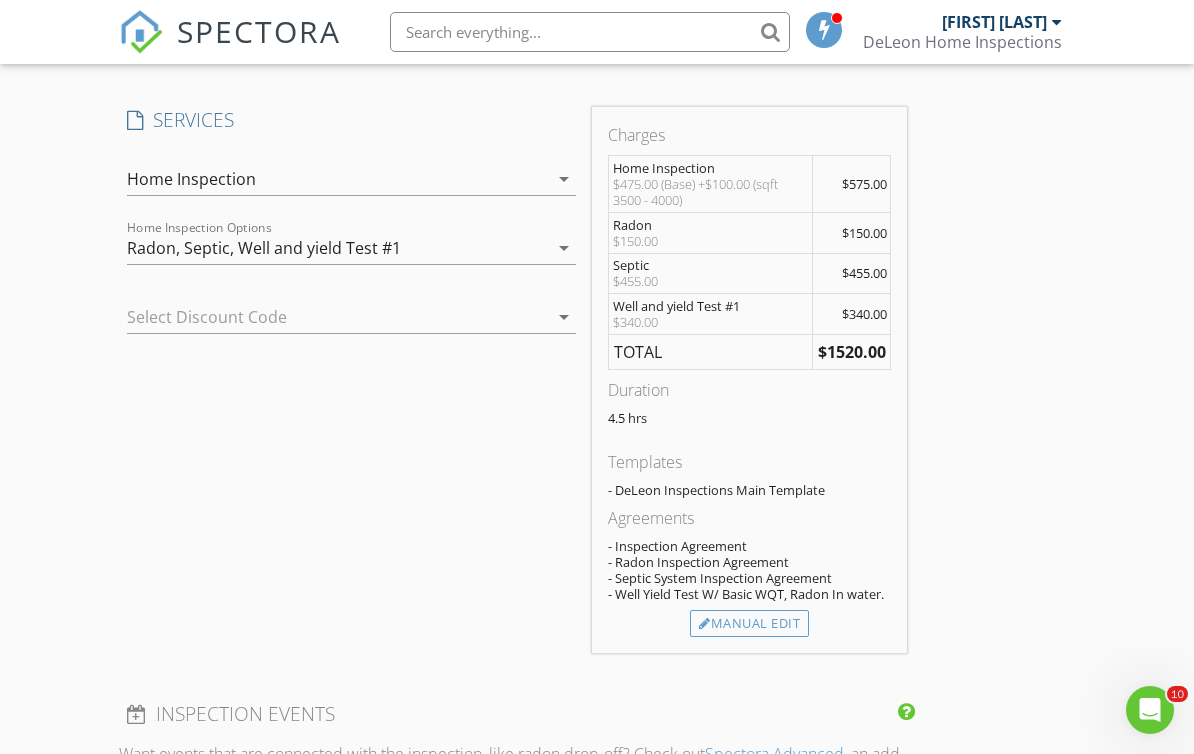scroll, scrollTop: 1591, scrollLeft: 0, axis: vertical 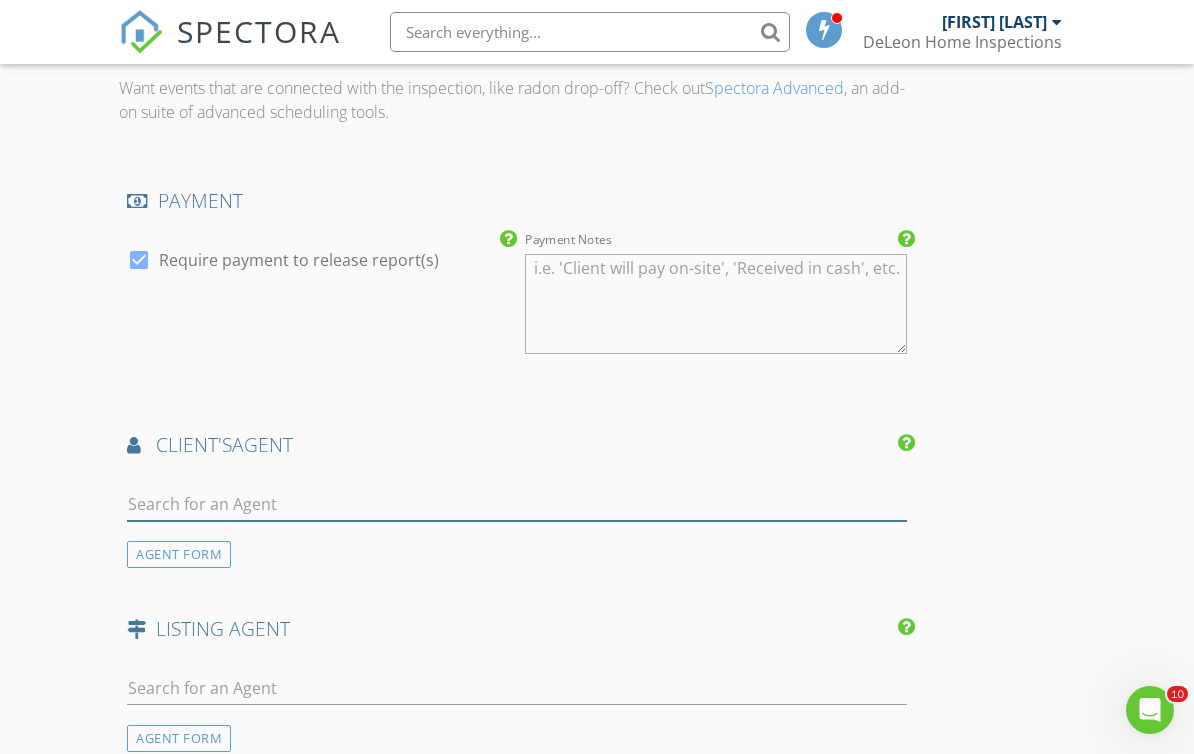 click at bounding box center [517, 504] 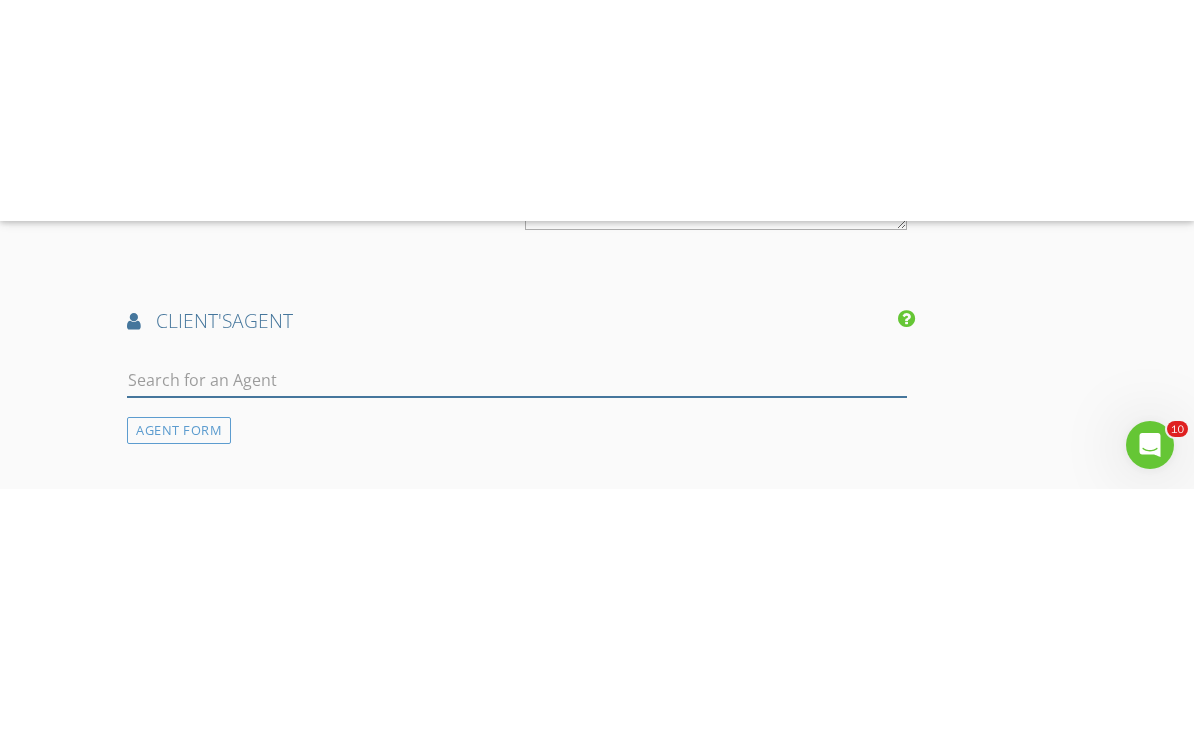 scroll, scrollTop: 2621, scrollLeft: 0, axis: vertical 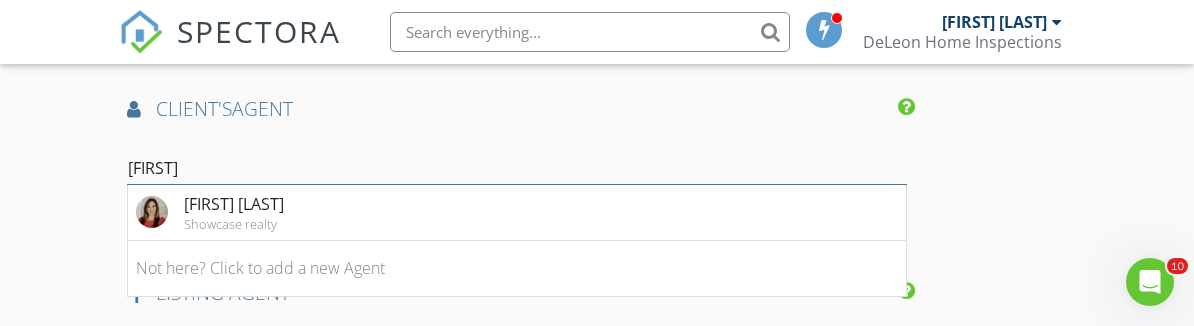 type on "Amand" 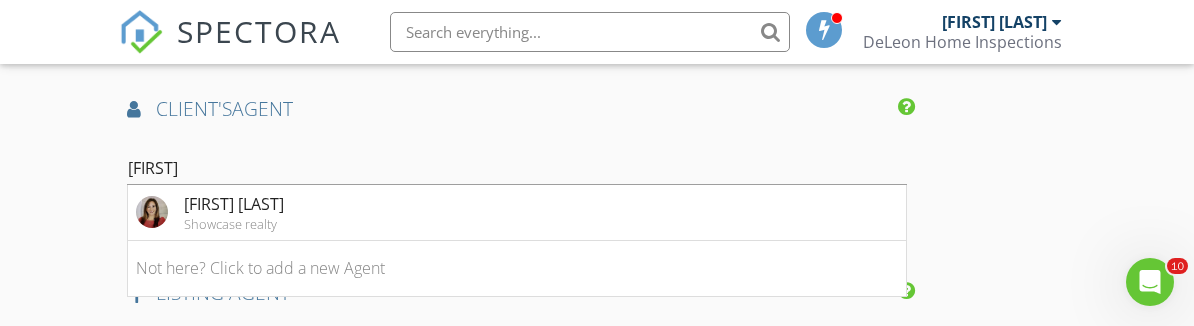 click on "Amanda Nemense" at bounding box center (234, 204) 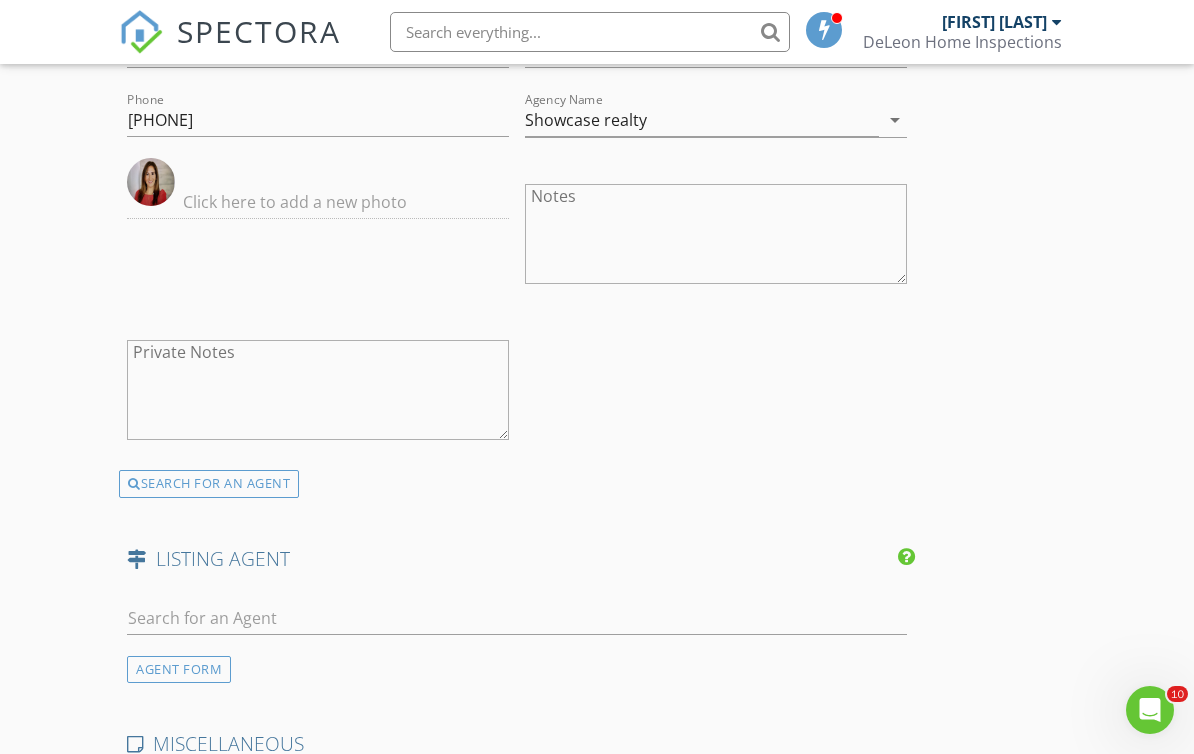 scroll, scrollTop: 3148, scrollLeft: 0, axis: vertical 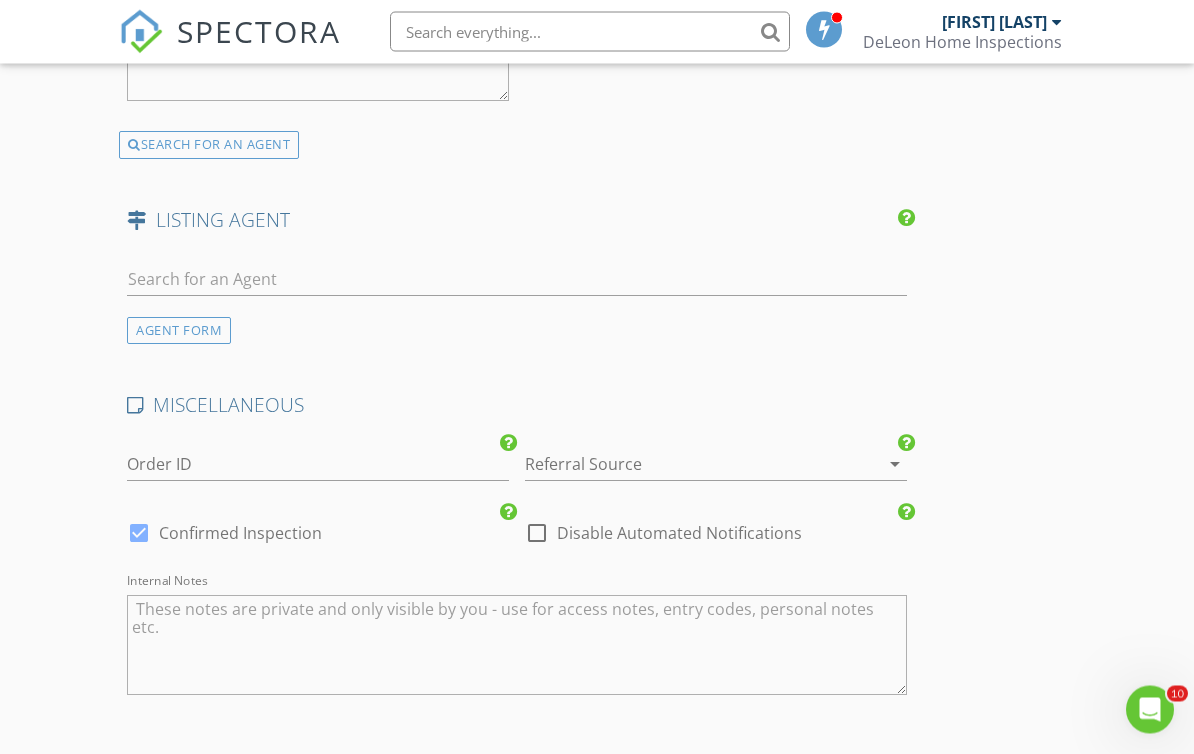 click at bounding box center [688, 465] 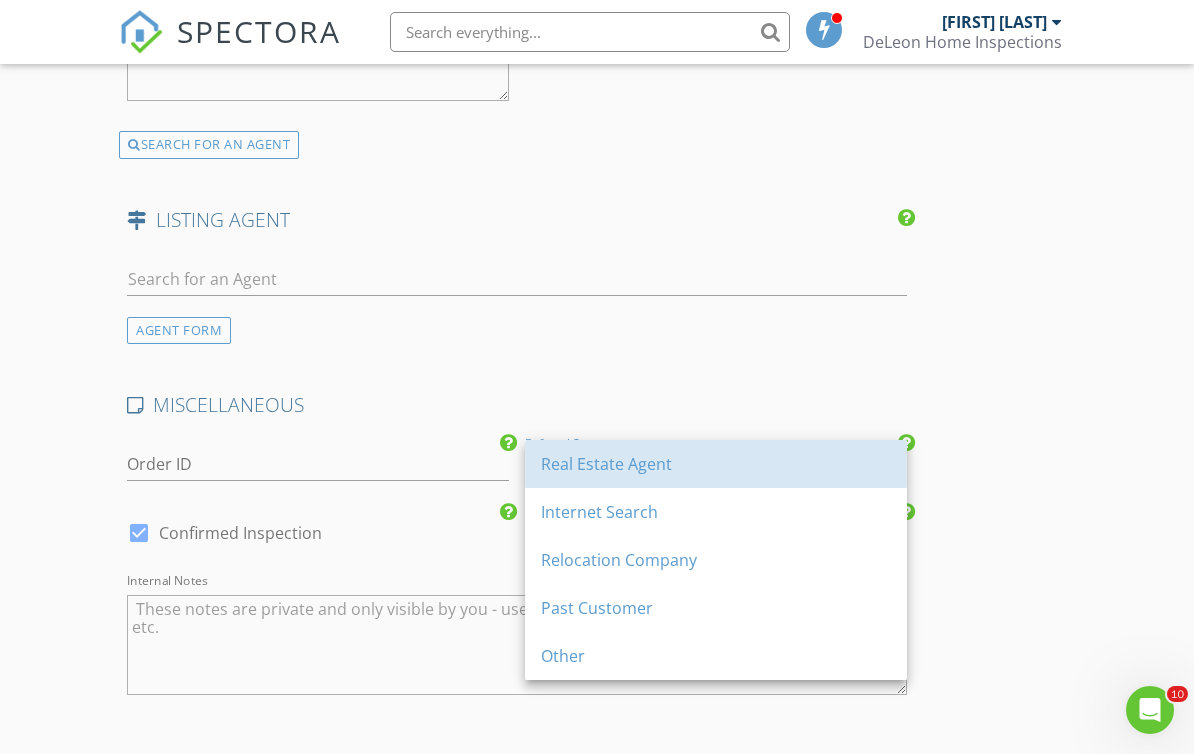 click on "Real Estate Agent" at bounding box center [716, 464] 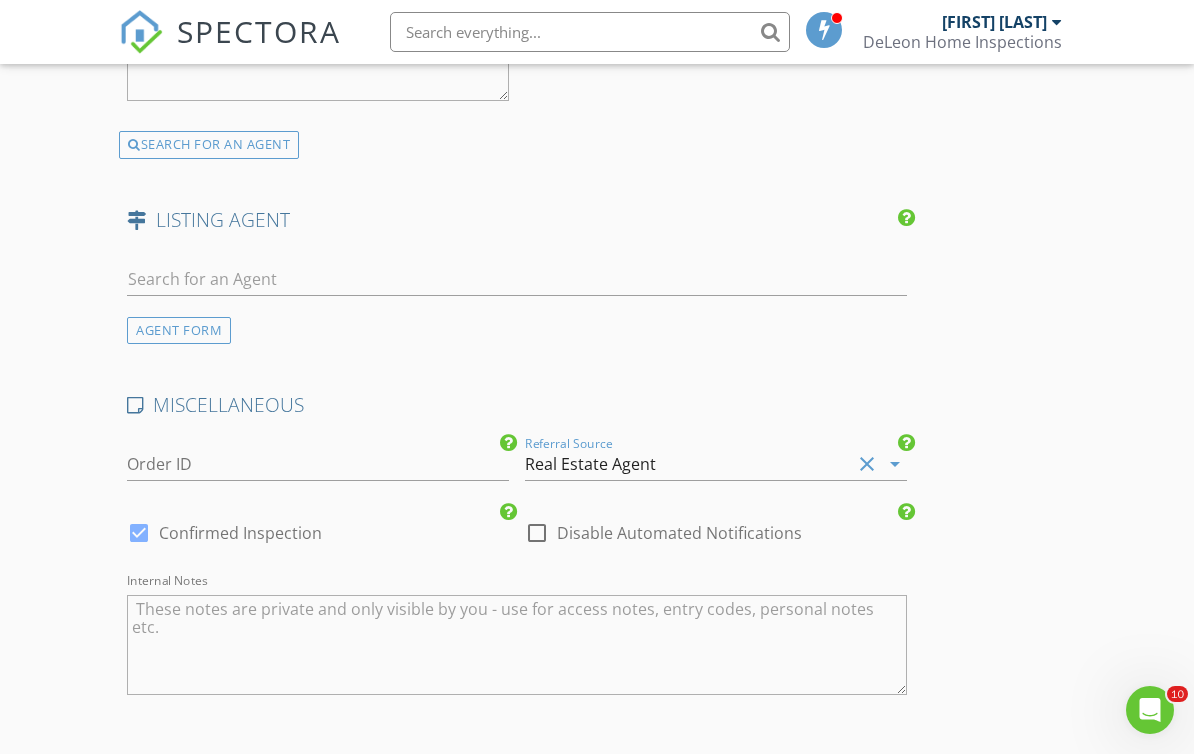 click on "New Inspection
Click here to use the New Order Form
INSPECTOR(S)
check_box   Ralph Deleon   PRIMARY   Ralph Deleon arrow_drop_down   check_box Ralph Deleon specifically requested
Date/Time
07/11/2025 9:00 AM
Location
Address Search       Address 5 Blueberry Ln   Unit   City Woodbury   State CT   Zip 06798   County Naugatuck Valley Planning Region     Square Feet 3874   Year Built 2006   Foundation Basement arrow_drop_down     Ralph Deleon     9.5 miles     (18 minutes)
client
check_box Enable Client CC email for this inspection   Client Search     check_box_outline_blank Client is a Company/Organization     First Name   Last Name   Email   CC Email   Phone           Notes   Private Notes
ADD ADDITIONAL client
SERVICES
check_box   Home Inspection     Radon Test" at bounding box center [597, -851] 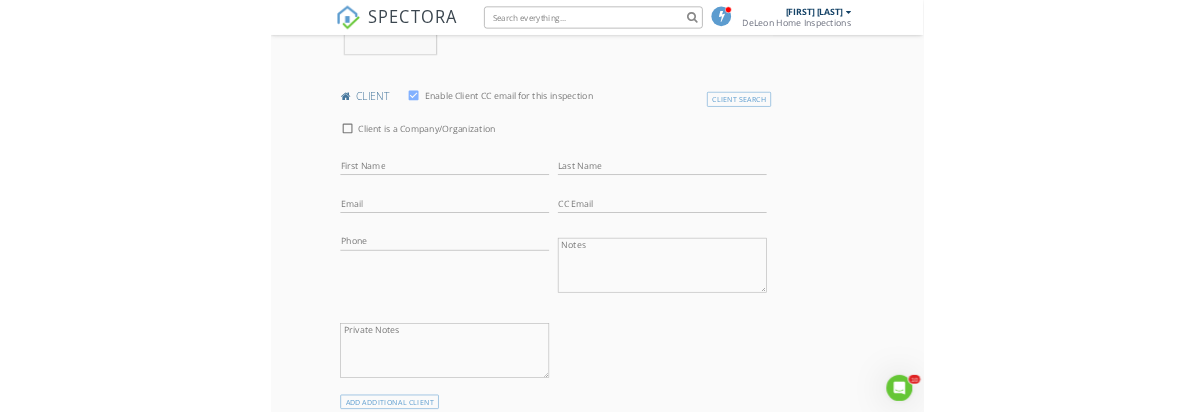 scroll, scrollTop: 800, scrollLeft: 0, axis: vertical 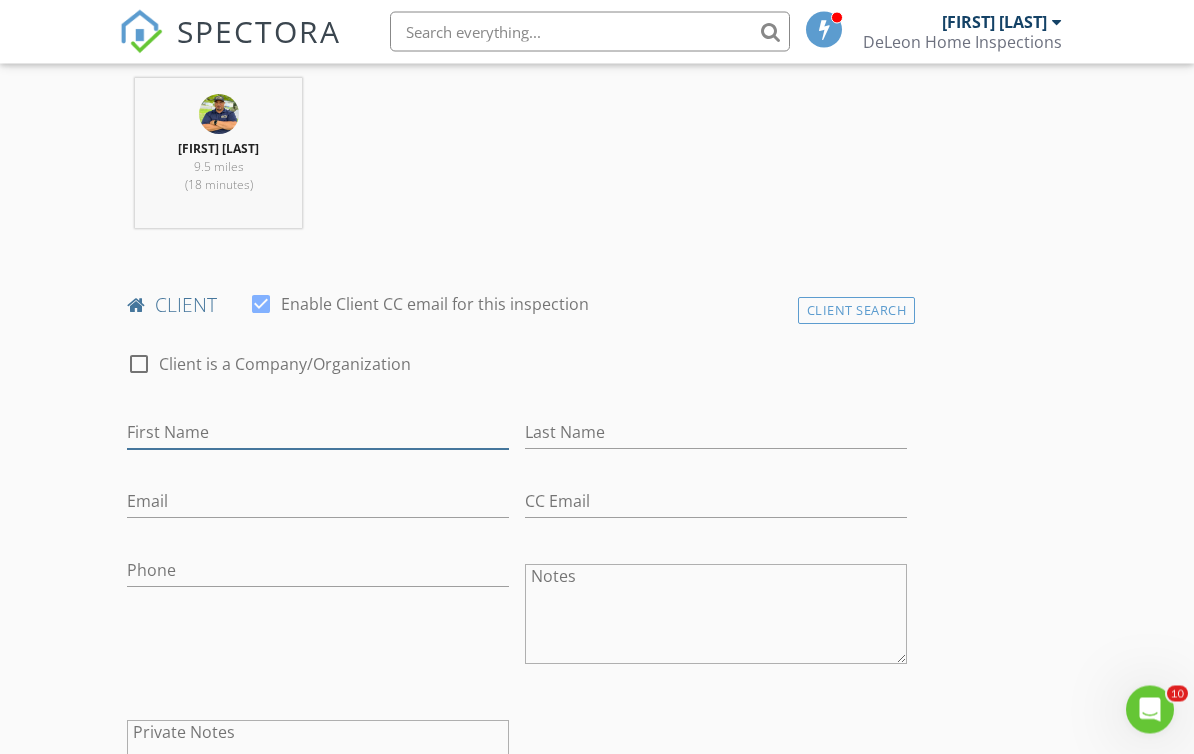 click on "First Name" at bounding box center (318, 433) 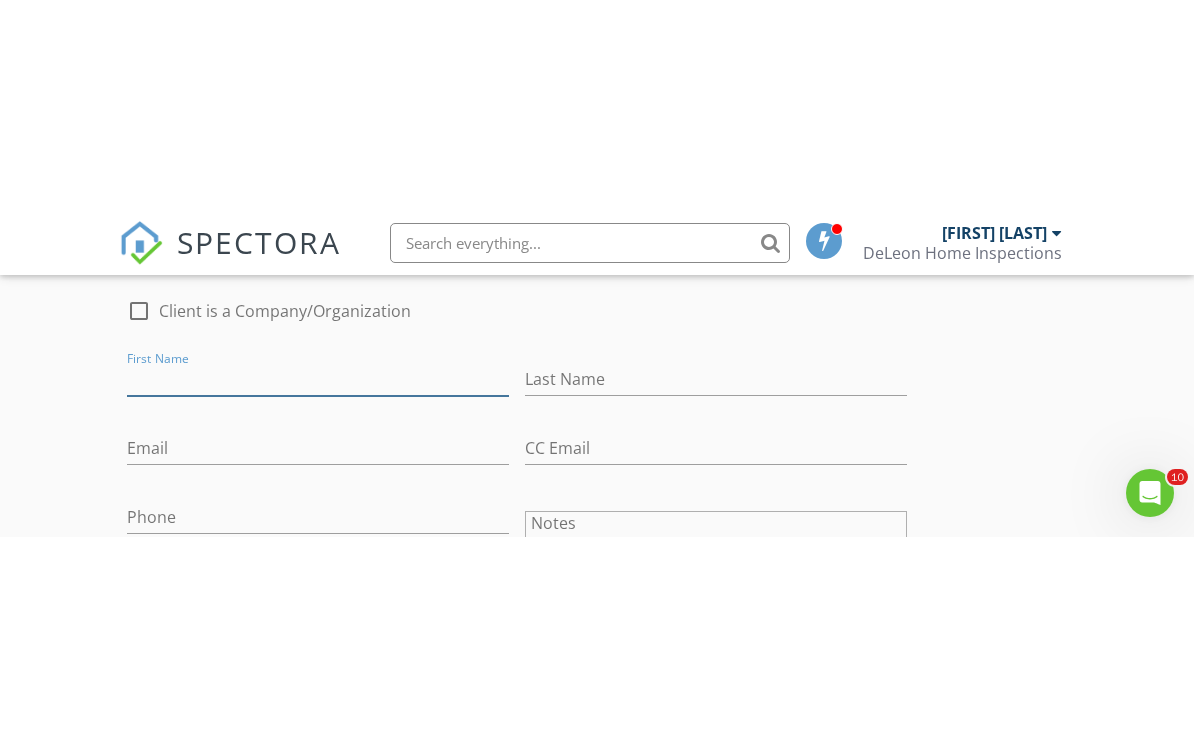 scroll, scrollTop: 1068, scrollLeft: 0, axis: vertical 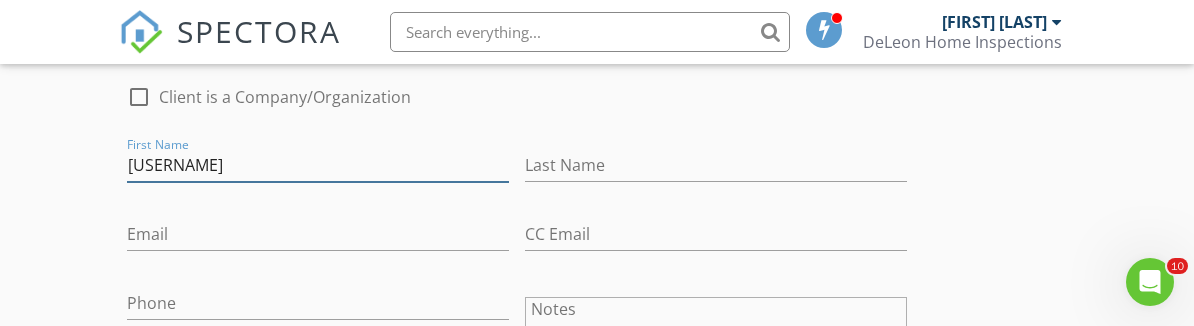type on "Shahab" 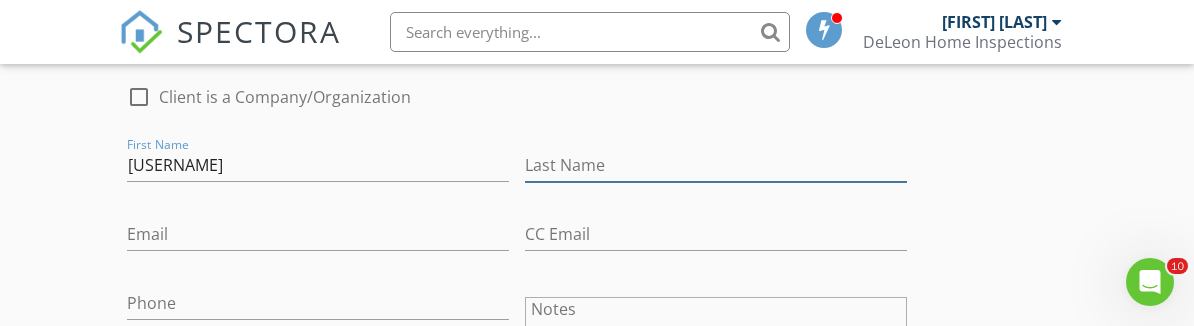 click on "Last Name" at bounding box center [716, 165] 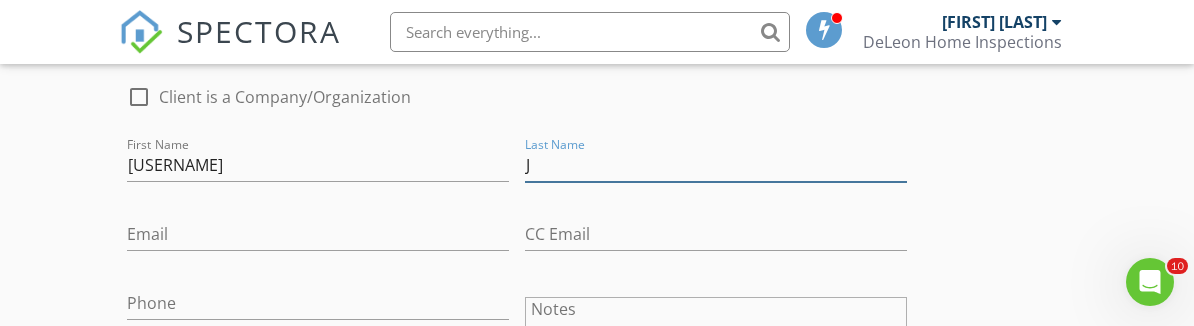 type on "J" 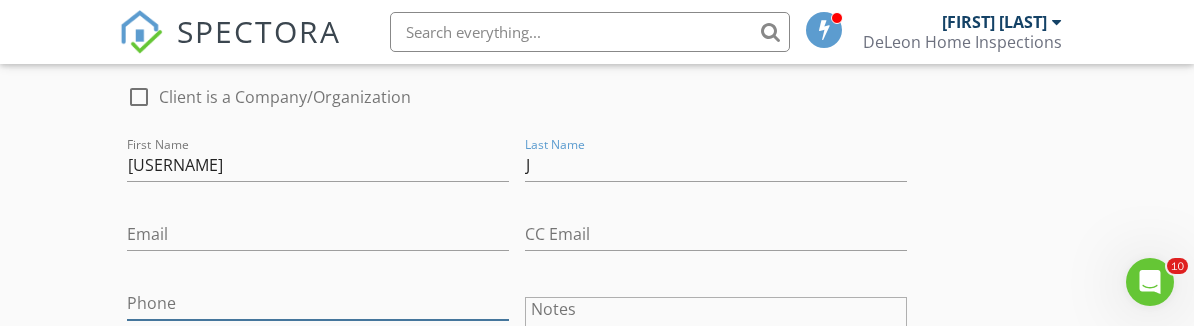 click on "Phone" at bounding box center (318, 303) 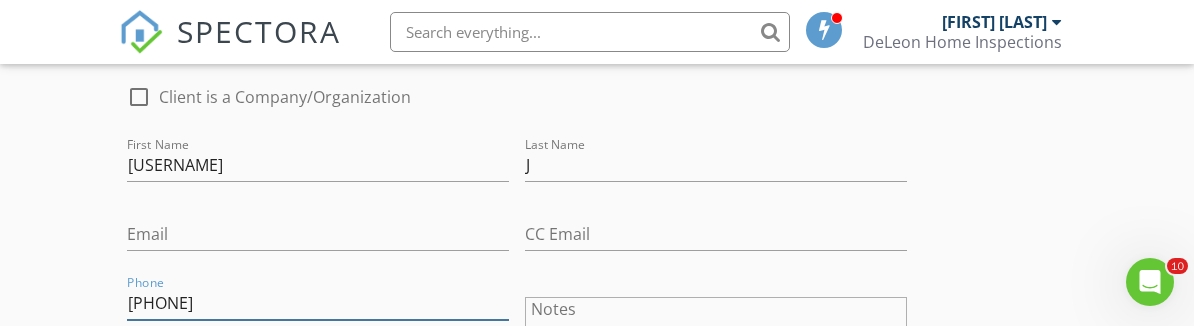 type on "502-322-2241" 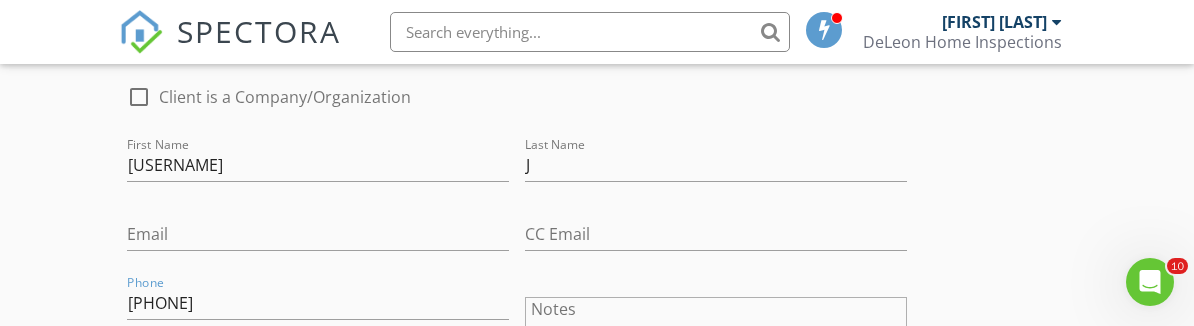 click on "New Inspection
Click here to use the New Order Form
INSPECTOR(S)
check_box   Ralph Deleon   PRIMARY   Ralph Deleon arrow_drop_down   check_box Ralph Deleon specifically requested
Date/Time
07/11/2025 9:00 AM
Location
Address Search       Address 5 Blueberry Ln   Unit   City Woodbury   State CT   Zip 06798   County Naugatuck Valley Planning Region     Square Feet 3874   Year Built 2006   Foundation Basement arrow_drop_down     Ralph Deleon     9.5 miles     (18 minutes)
client
check_box Enable Client CC email for this inspection   Client Search     check_box_outline_blank Client is a Company/Organization     First Name Shahab   Last Name J   Email   CC Email   Phone 502-322-2241           Notes   Private Notes
ADD ADDITIONAL client
SERVICES
check_box" at bounding box center [597, 1230] 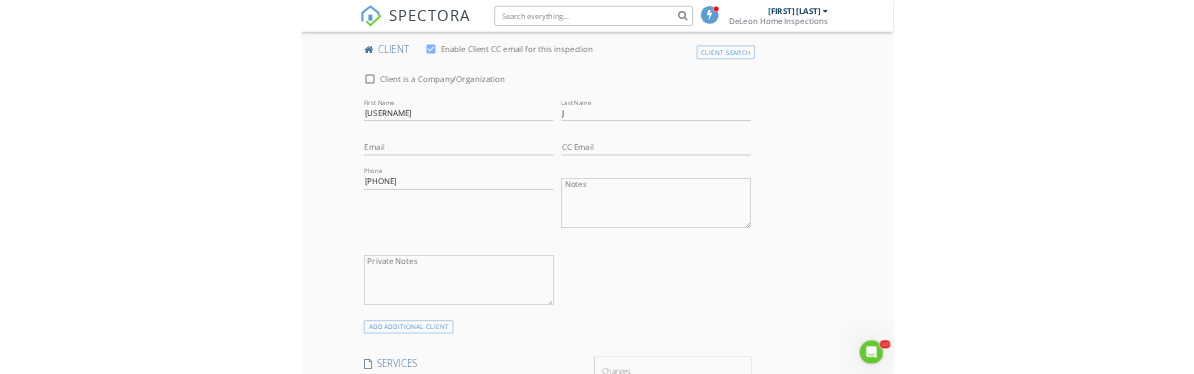 scroll, scrollTop: 1009, scrollLeft: 0, axis: vertical 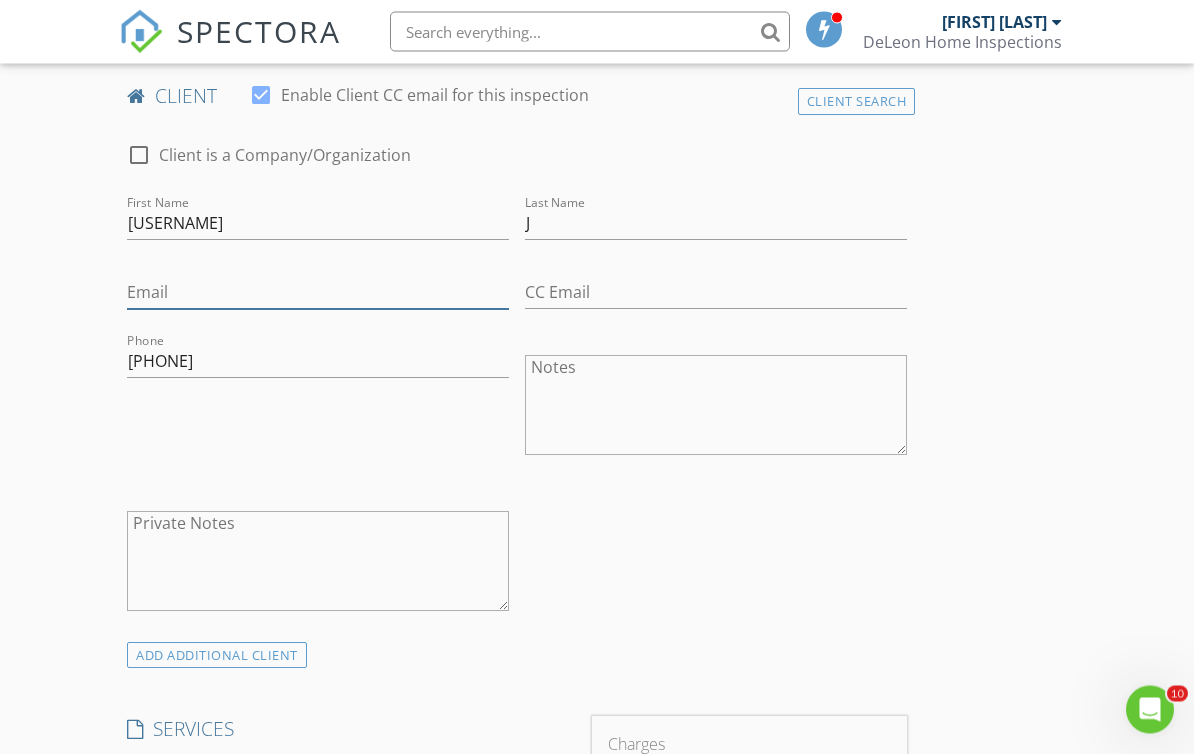click on "Email" at bounding box center [318, 293] 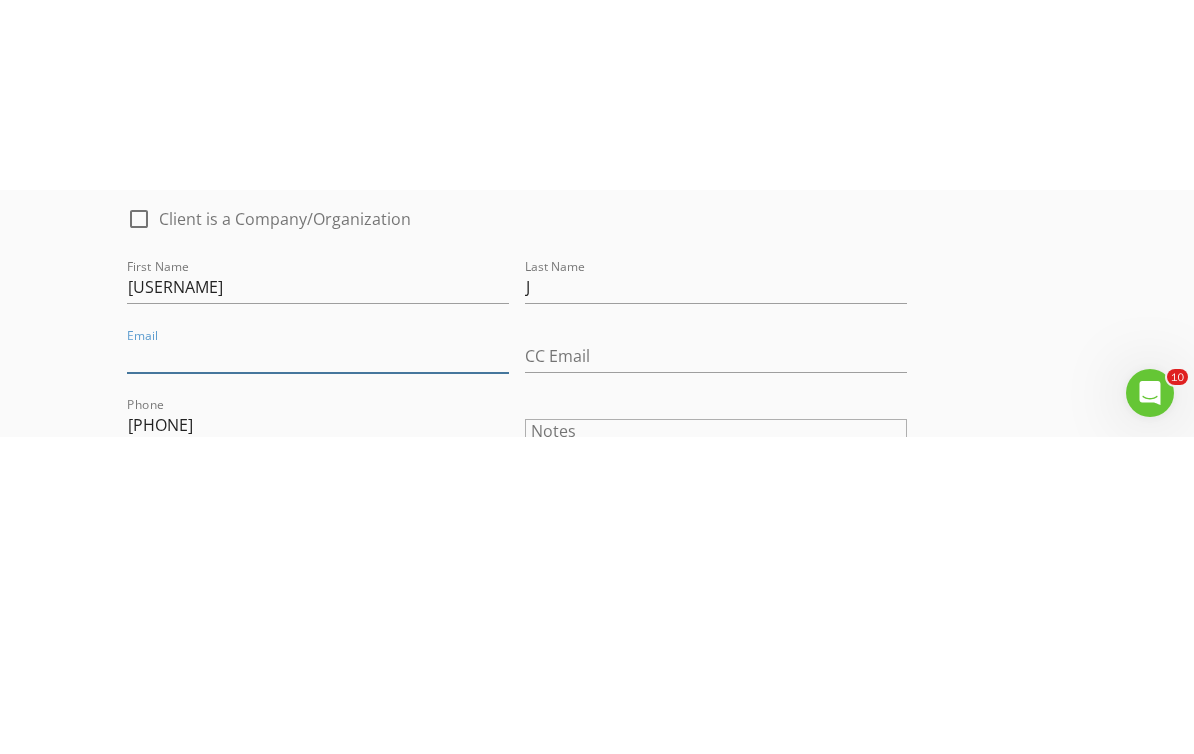 scroll, scrollTop: 1137, scrollLeft: 0, axis: vertical 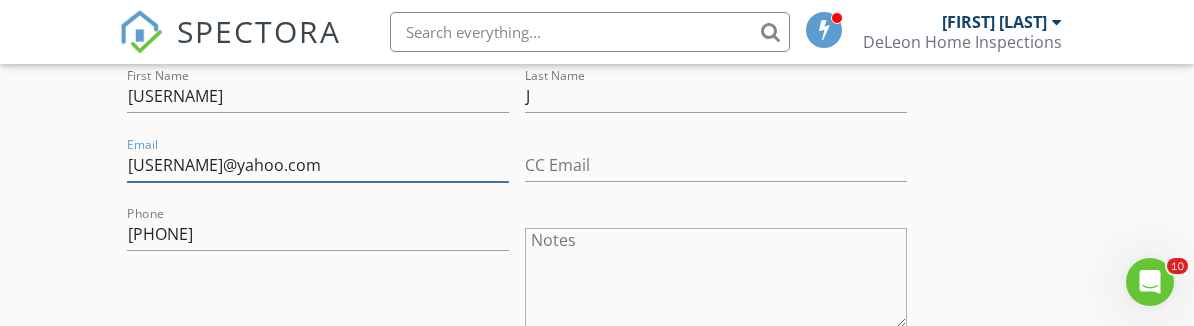 type on "Shahabij@yahoo.com" 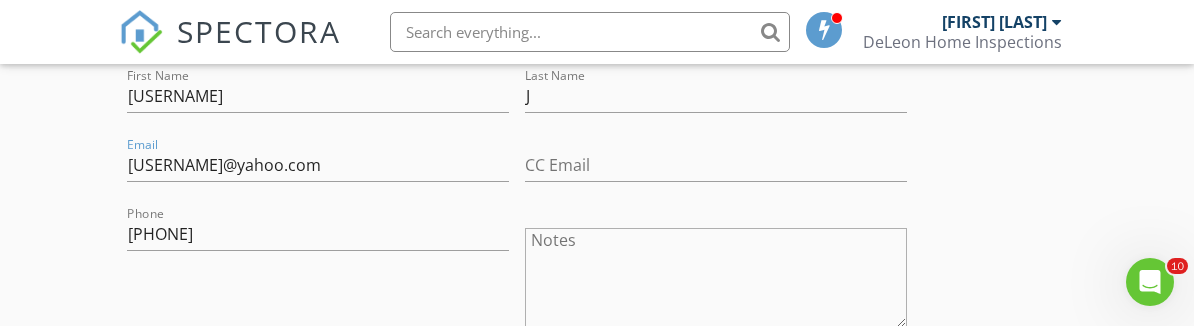 click on "New Inspection
Click here to use the New Order Form
INSPECTOR(S)
check_box   Ralph Deleon   PRIMARY   Ralph Deleon arrow_drop_down   check_box Ralph Deleon specifically requested
Date/Time
07/11/2025 9:00 AM
Location
Address Search       Address 5 Blueberry Ln   Unit   City Woodbury   State CT   Zip 06798   County Naugatuck Valley Planning Region     Square Feet 3874   Year Built 2006   Foundation Basement arrow_drop_down     Ralph Deleon     9.5 miles     (18 minutes)
client
check_box Enable Client CC email for this inspection   Client Search     check_box_outline_blank Client is a Company/Organization     First Name Shahab   Last Name J   Email Shahabij@yahoo.com   CC Email   Phone 502-322-2241           Notes   Private Notes
ADD ADDITIONAL client
SERVICES" at bounding box center (597, 1161) 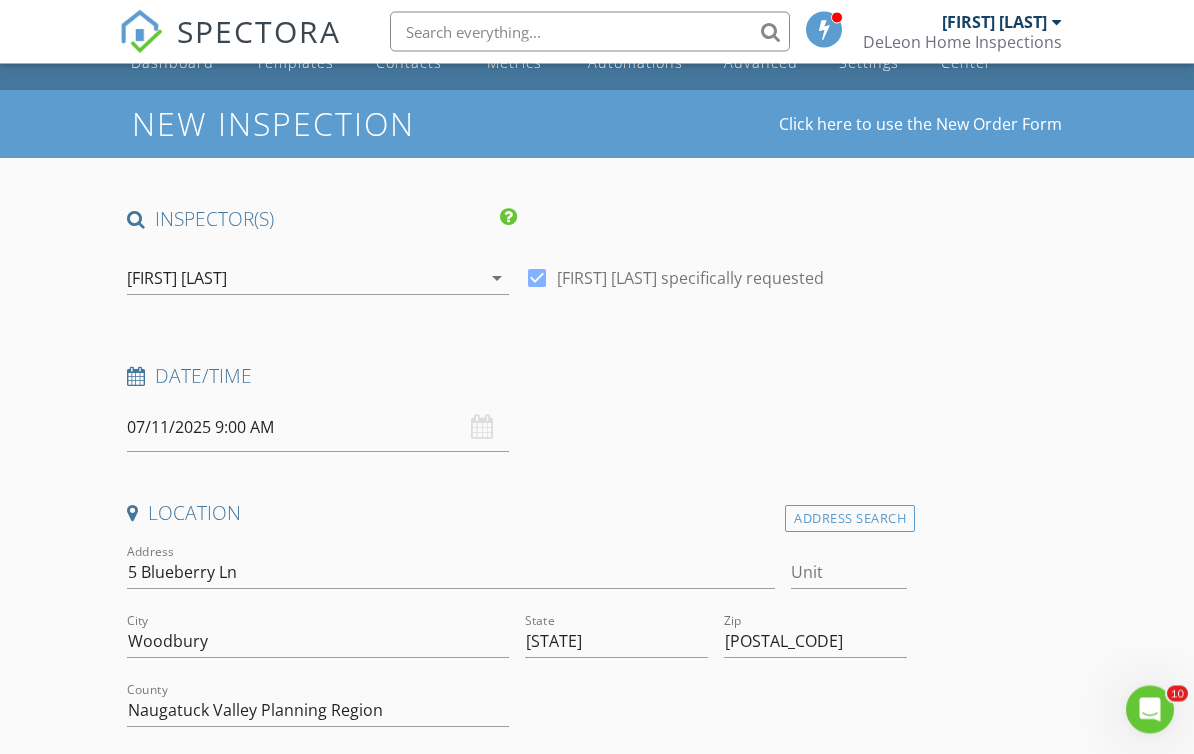 click on "07/11/2025 9:00 AM" at bounding box center [318, 428] 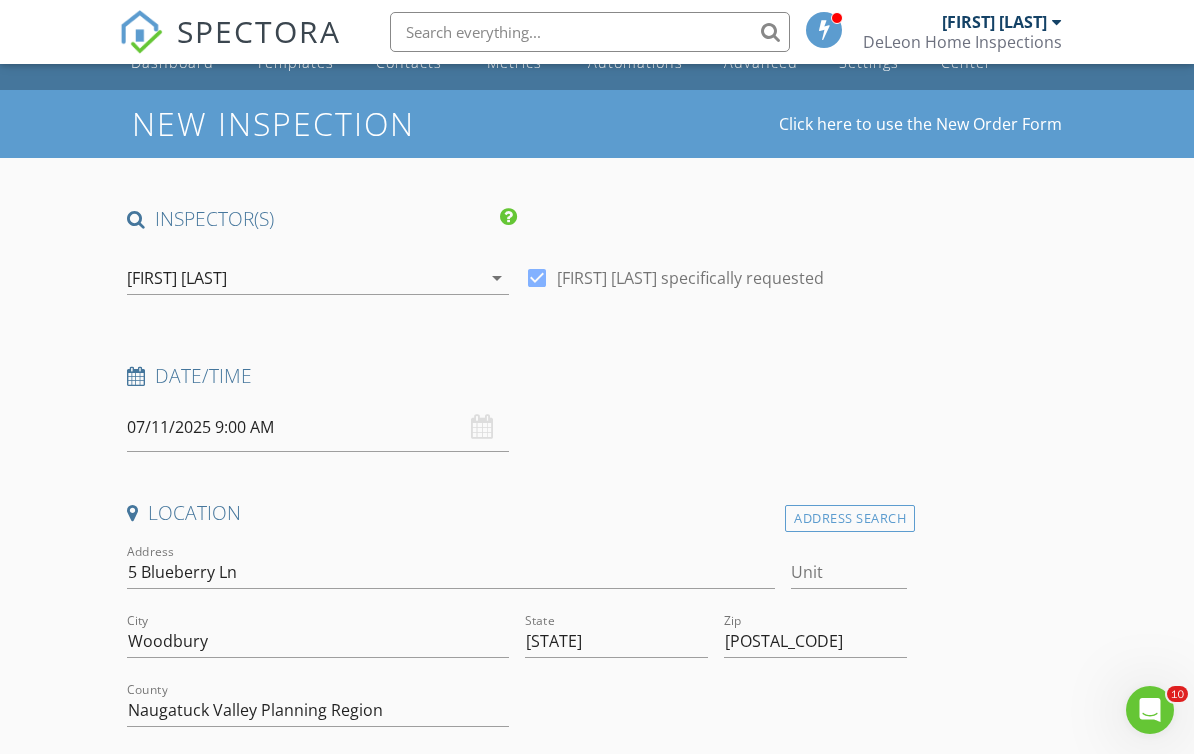 click on "New Inspection
Click here to use the New Order Form
INSPECTOR(S)
check_box   Ralph Deleon   PRIMARY   Ralph Deleon arrow_drop_down   check_box Ralph Deleon specifically requested
Date/Time
07/11/2025 9:00 AM
Location
Address Search       Address 5 Blueberry Ln   Unit   City Woodbury   State CT   Zip 06798   County Naugatuck Valley Planning Region     Square Feet 3874   Year Built 2006   Foundation Basement arrow_drop_down     Ralph Deleon     9.5 miles     (18 minutes)
client
check_box Enable Client CC email for this inspection   Client Search     check_box_outline_blank Client is a Company/Organization     First Name Shahab   Last Name J   Email Shahabij@yahoo.com   CC Email   Phone 502-322-2241           Notes   Private Notes
ADD ADDITIONAL client
SERVICES" at bounding box center [597, 2251] 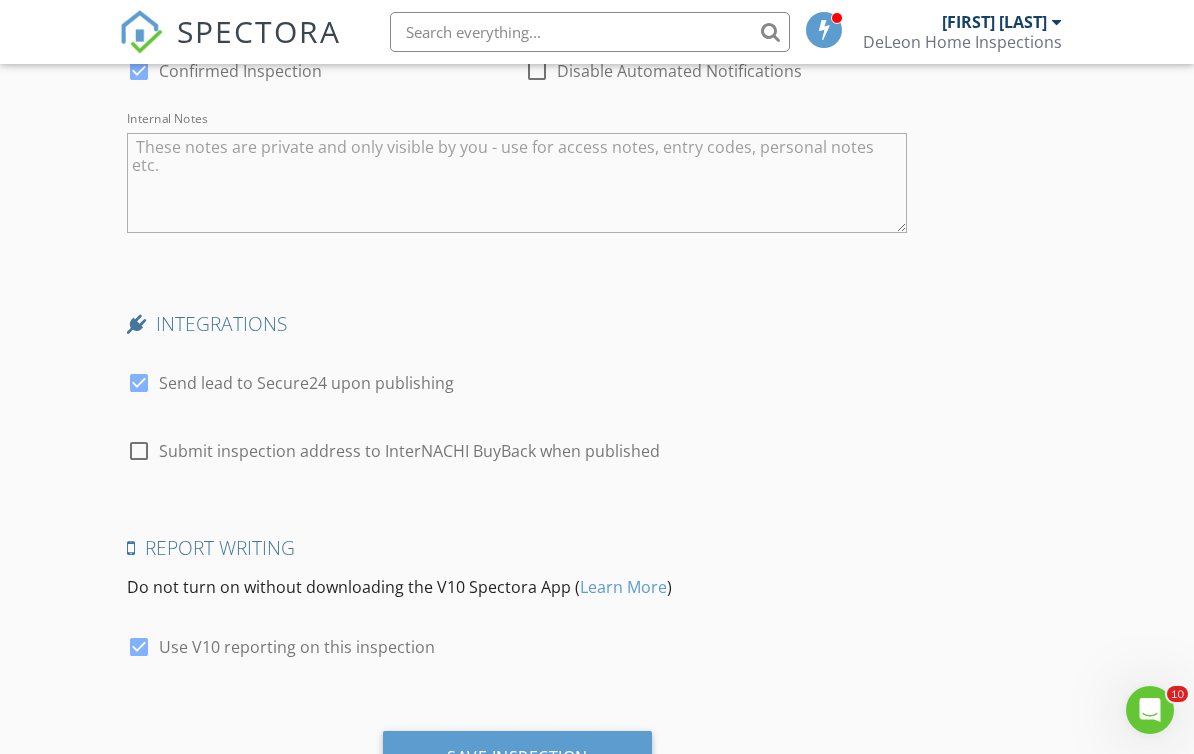 scroll, scrollTop: 3697, scrollLeft: 0, axis: vertical 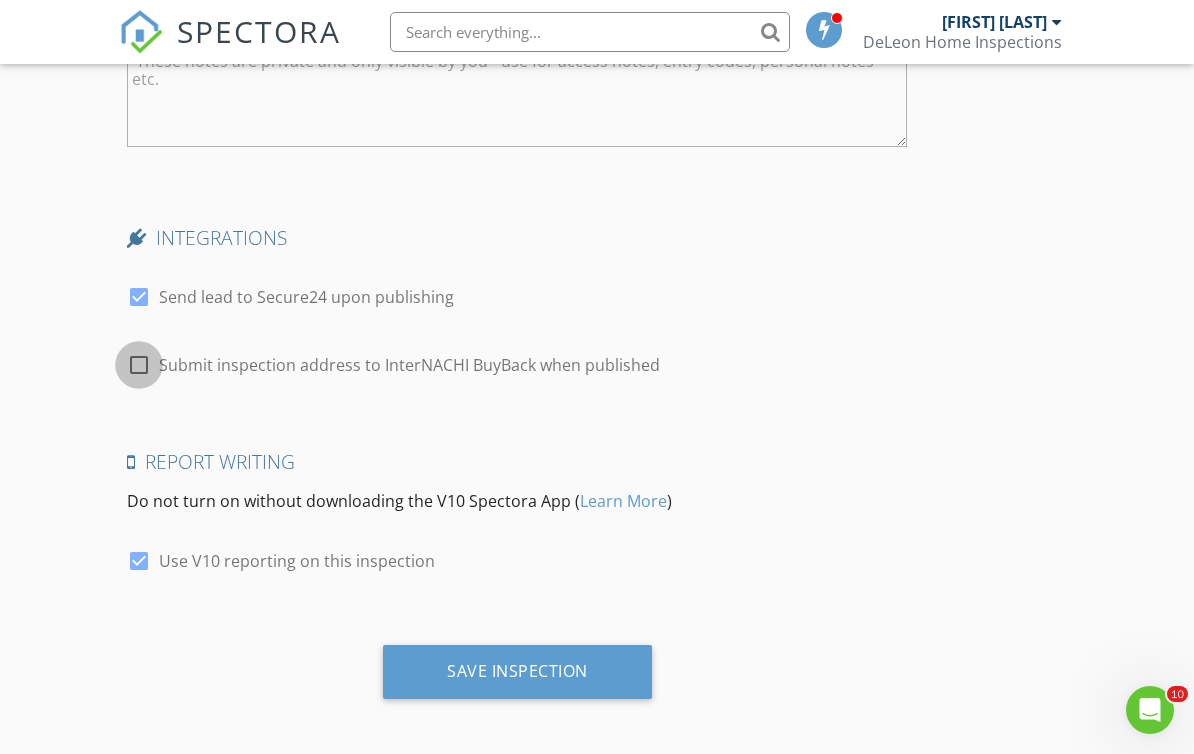 click at bounding box center [0, 0] 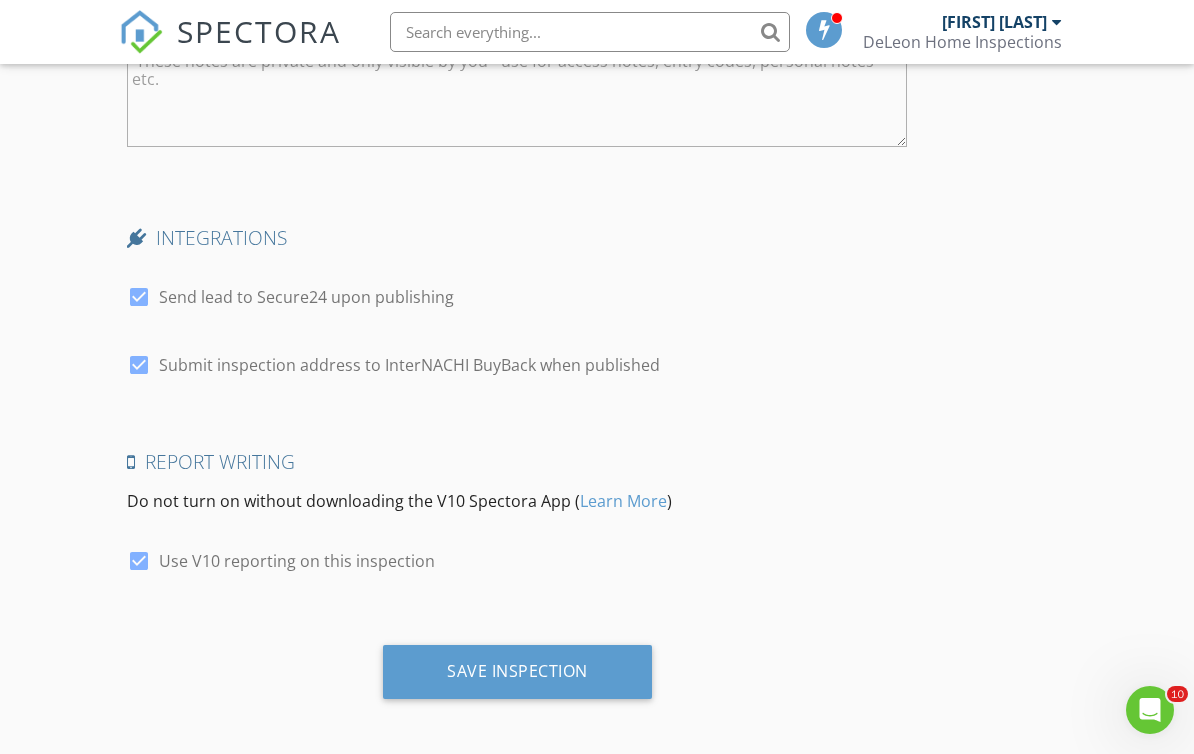 click on "Save Inspection" at bounding box center [517, 672] 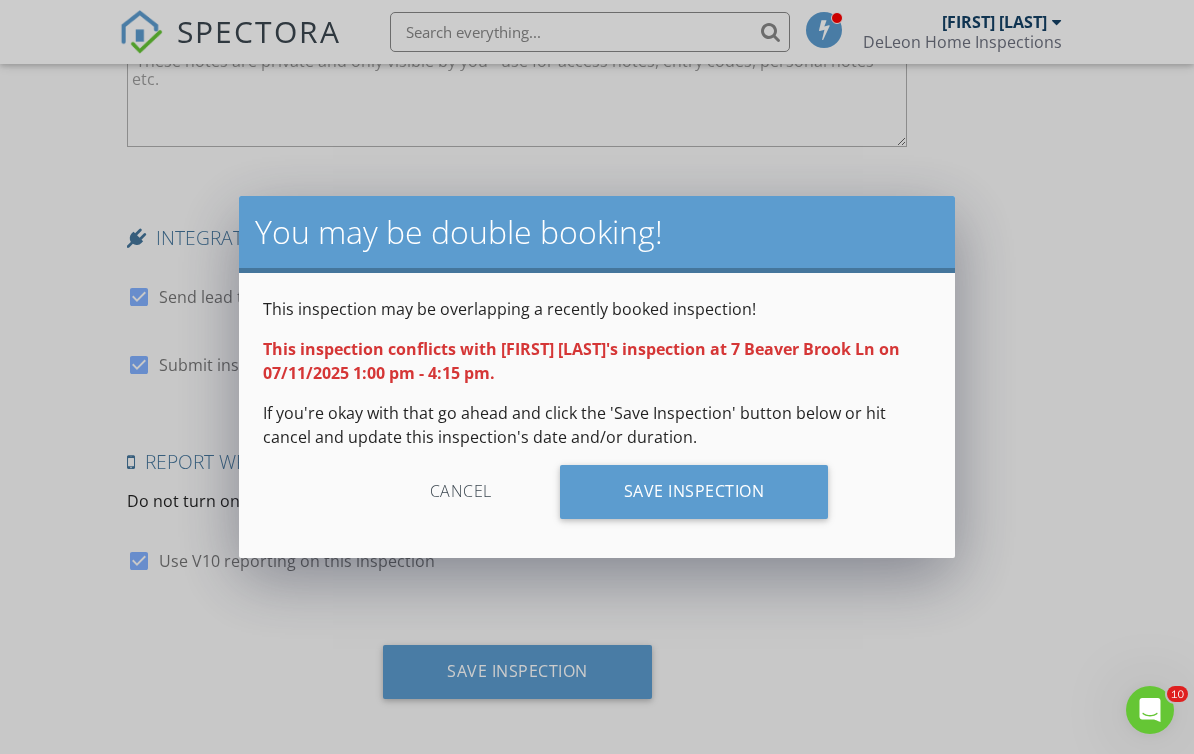 click on "Save Inspection" at bounding box center (694, 492) 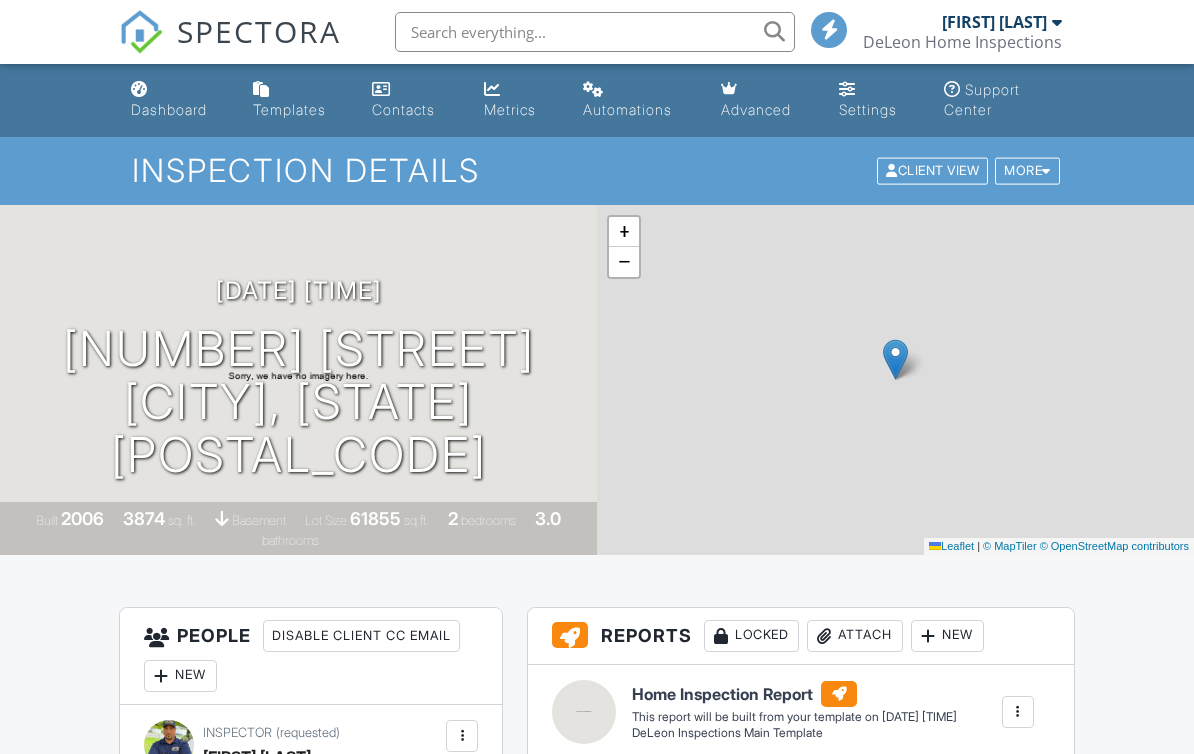 scroll, scrollTop: 0, scrollLeft: 0, axis: both 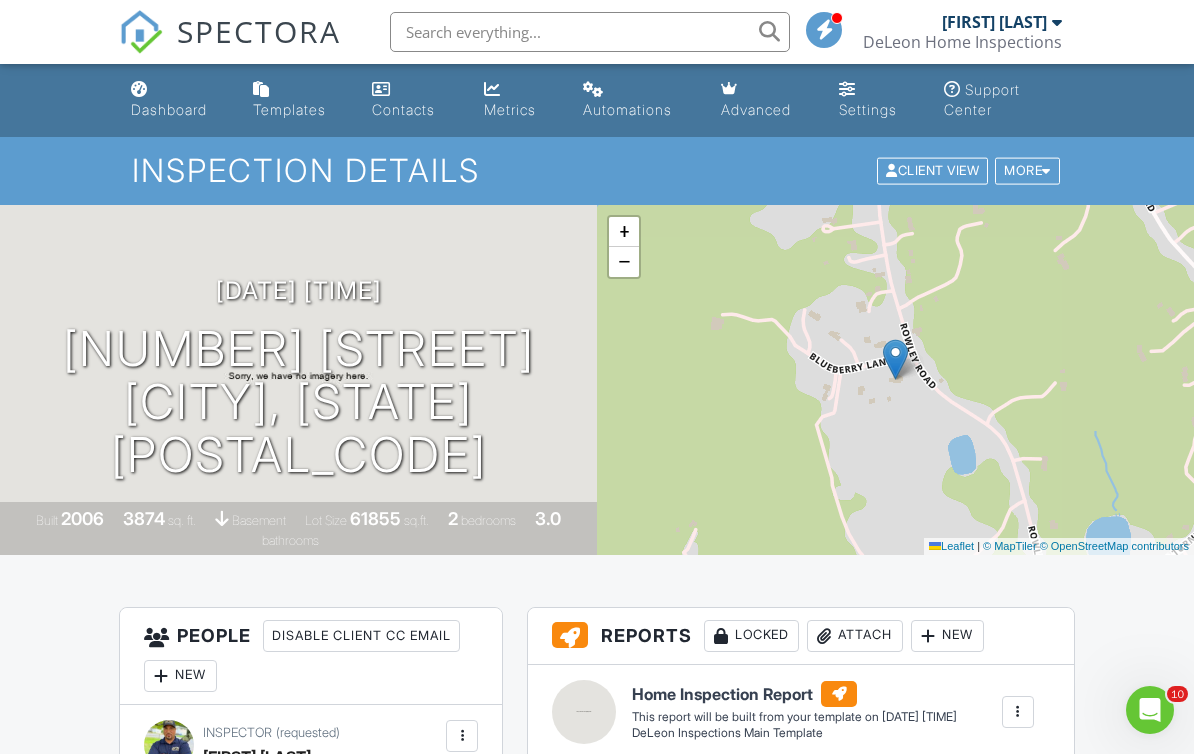 click on "Dashboard" at bounding box center (176, 100) 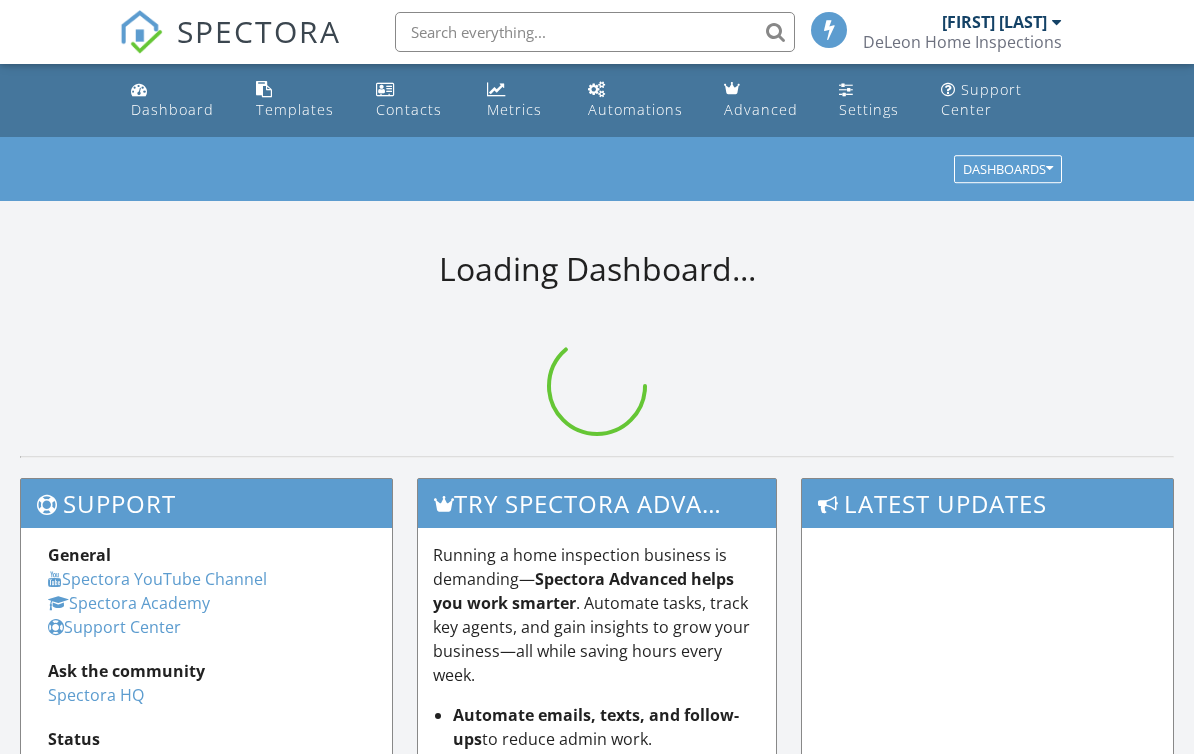 scroll, scrollTop: 0, scrollLeft: 0, axis: both 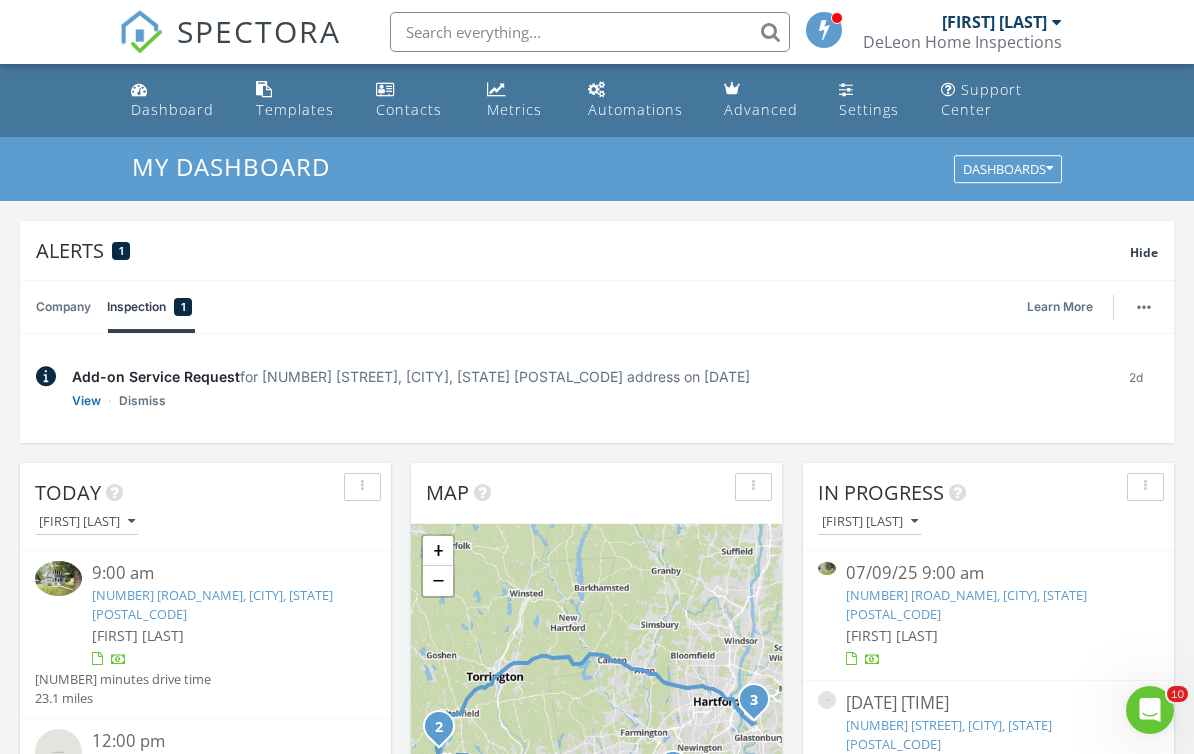 click on "Metrics" at bounding box center [514, 109] 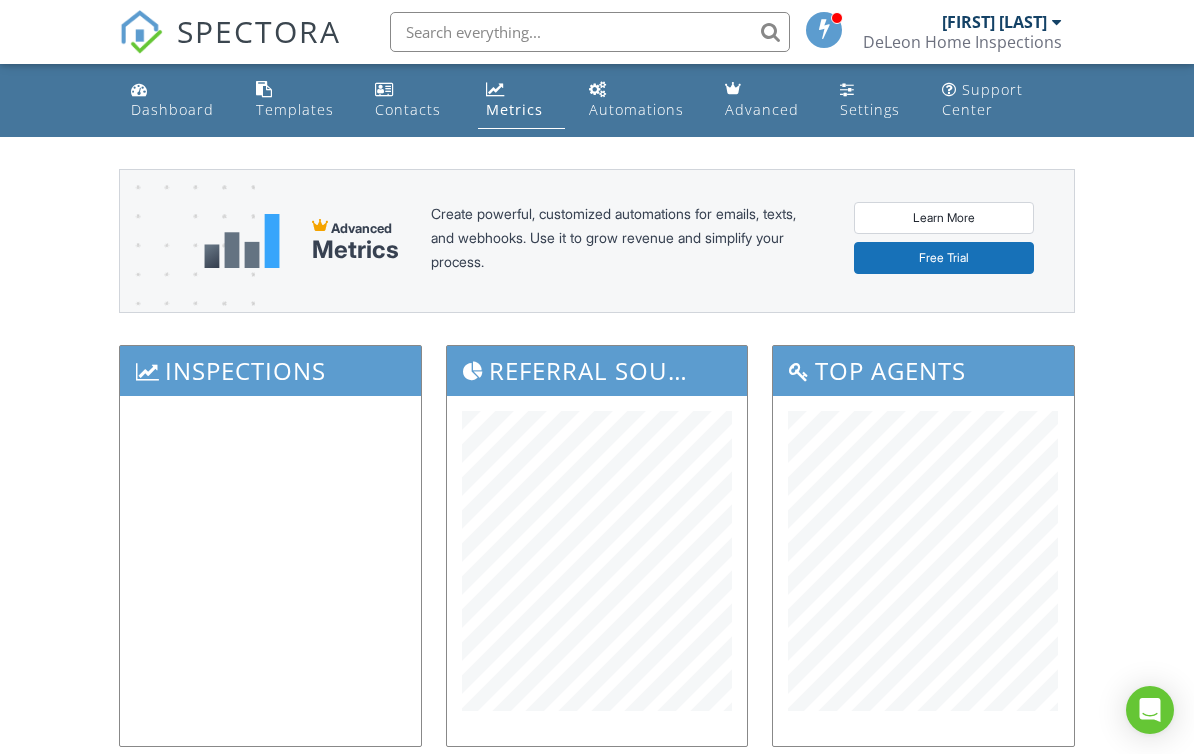 scroll, scrollTop: 0, scrollLeft: 0, axis: both 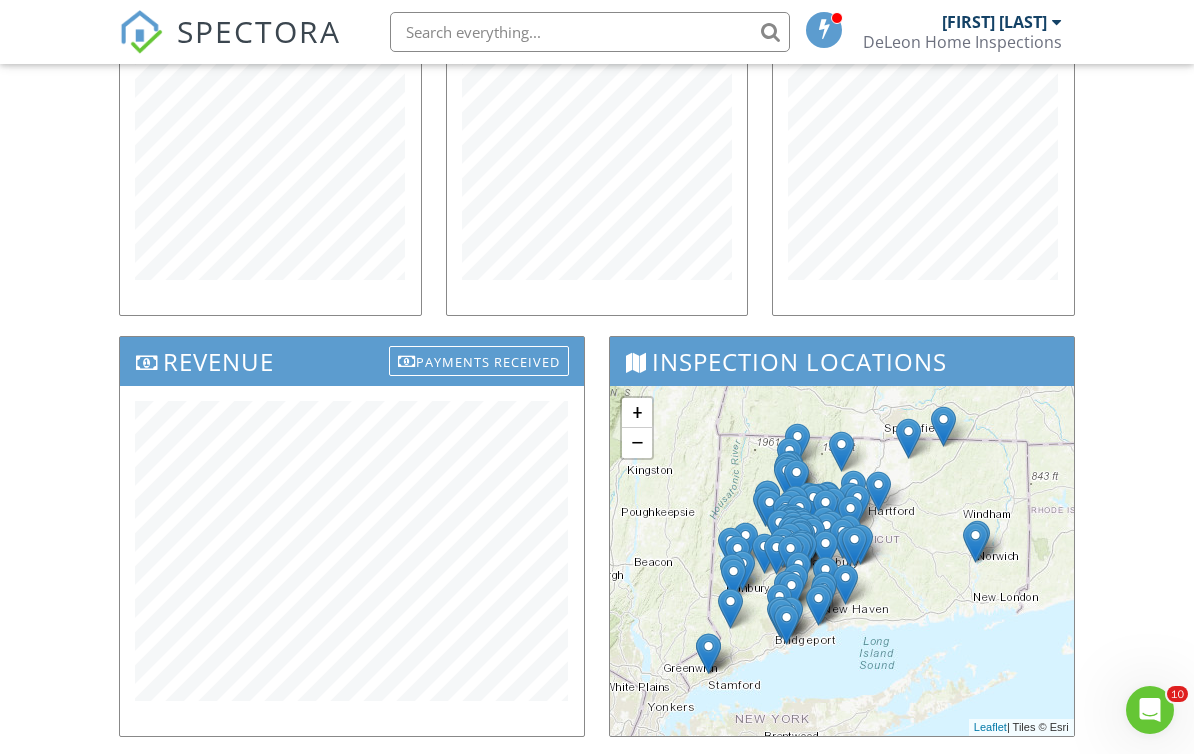click on "Dashboard
Templates
Contacts
Metrics
Automations
Advanced
Settings
Support Center
Advanced
Metrics
Create powerful, customized automations for emails, texts, and webhooks.
Use it to grow revenue and simplify your process.
Learn More
Free Trial
Inspections
Referral Sources
Top Agents
Revenue
Payments Received
Inspection Locations
+ − Leaflet  | Tiles © Esri
Partnership Revenue
ALL TIME
0
Online Scheduler Revenue
ALL TIME
[NUMBER]
Start Date
End Date
Okay
Cancel" at bounding box center (597, 342) 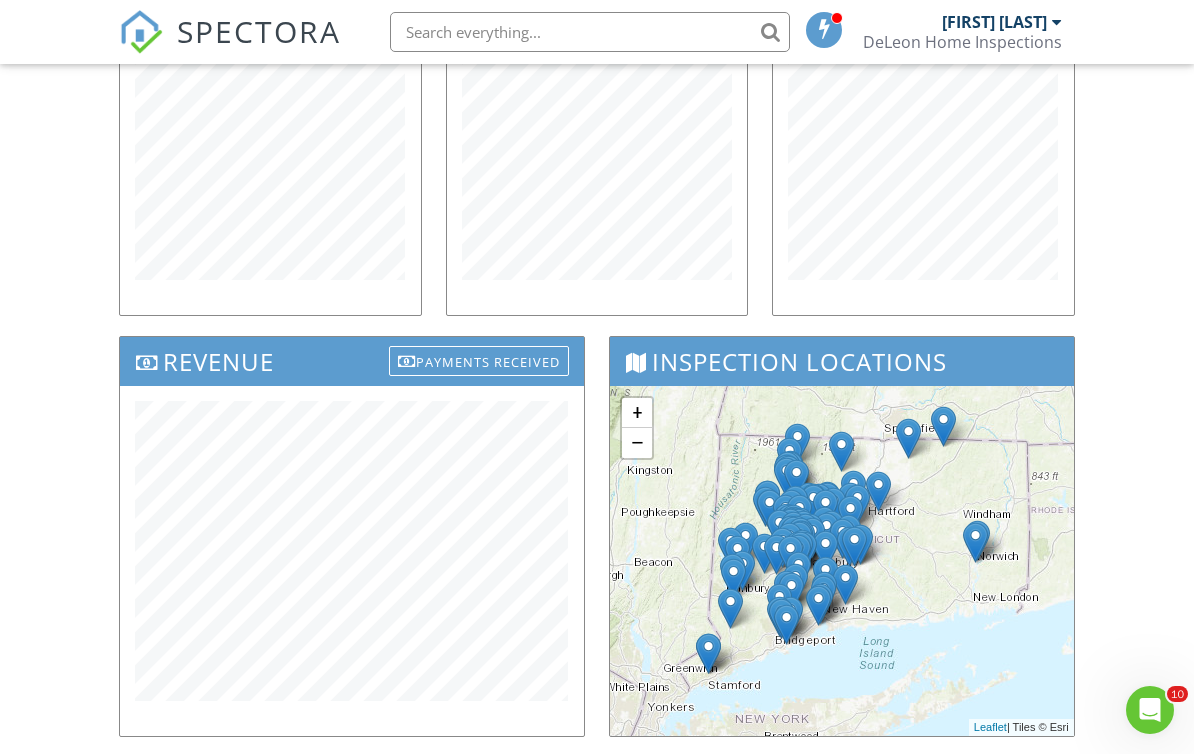 click on "Dashboard
Templates
Contacts
Metrics
Automations
Advanced
Settings
Support Center
Advanced
Metrics
Create powerful, customized automations for emails, texts, and webhooks.
Use it to grow revenue and simplify your process.
Learn More
Free Trial
Inspections
Referral Sources
Top Agents
Revenue
Payments Received
Inspection Locations
+ − Leaflet  | Tiles © Esri
Partnership Revenue
ALL TIME
0
Online Scheduler Revenue
ALL TIME
[NUMBER]
Start Date
End Date
Okay
Cancel" at bounding box center [597, 342] 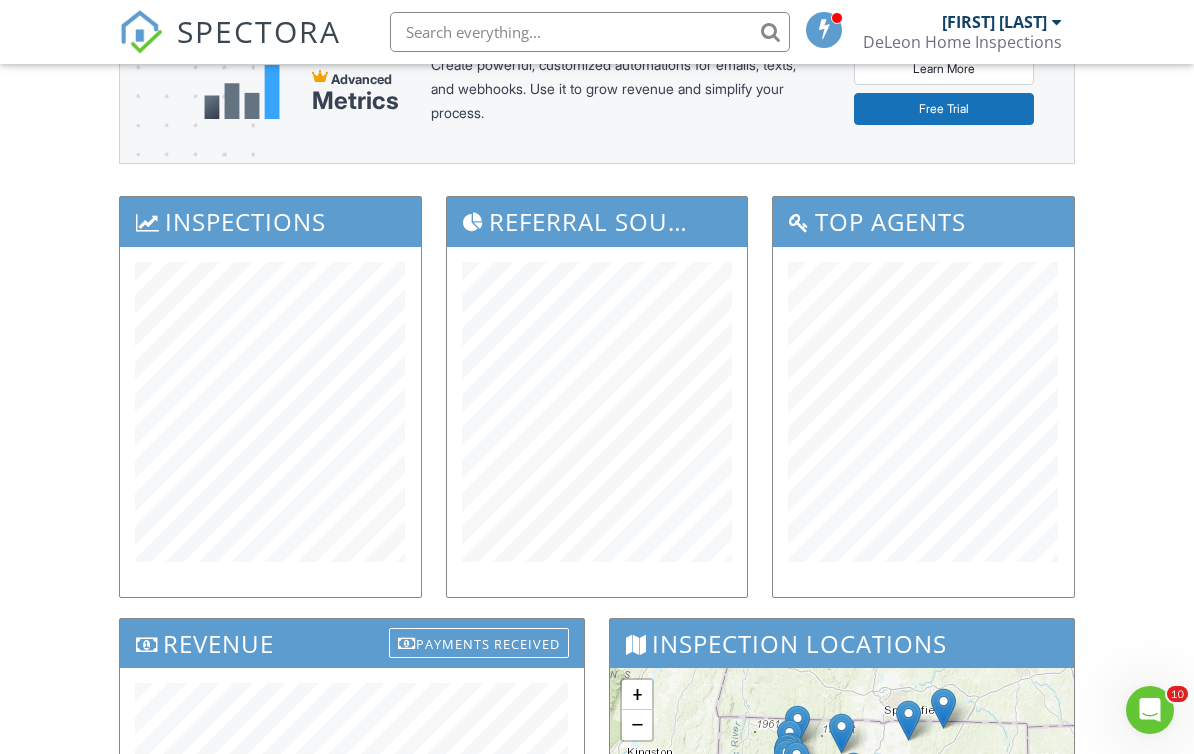 scroll, scrollTop: 0, scrollLeft: 0, axis: both 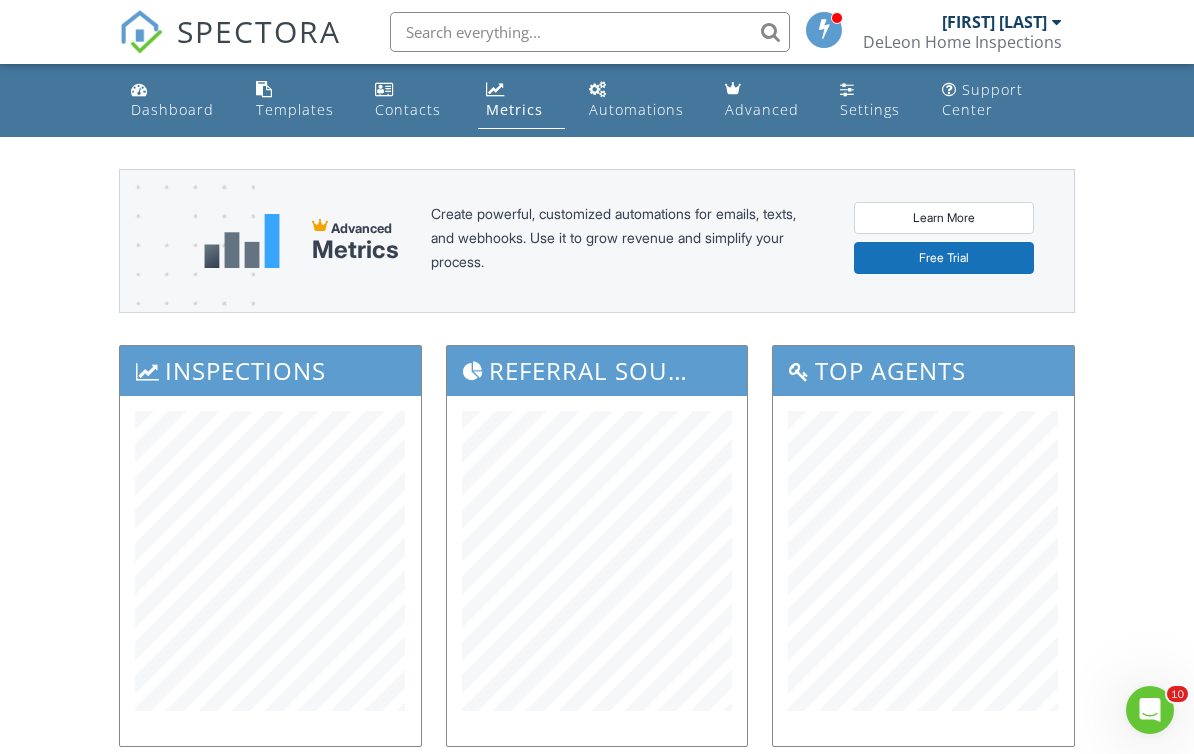 click on "Dashboard" at bounding box center [172, 109] 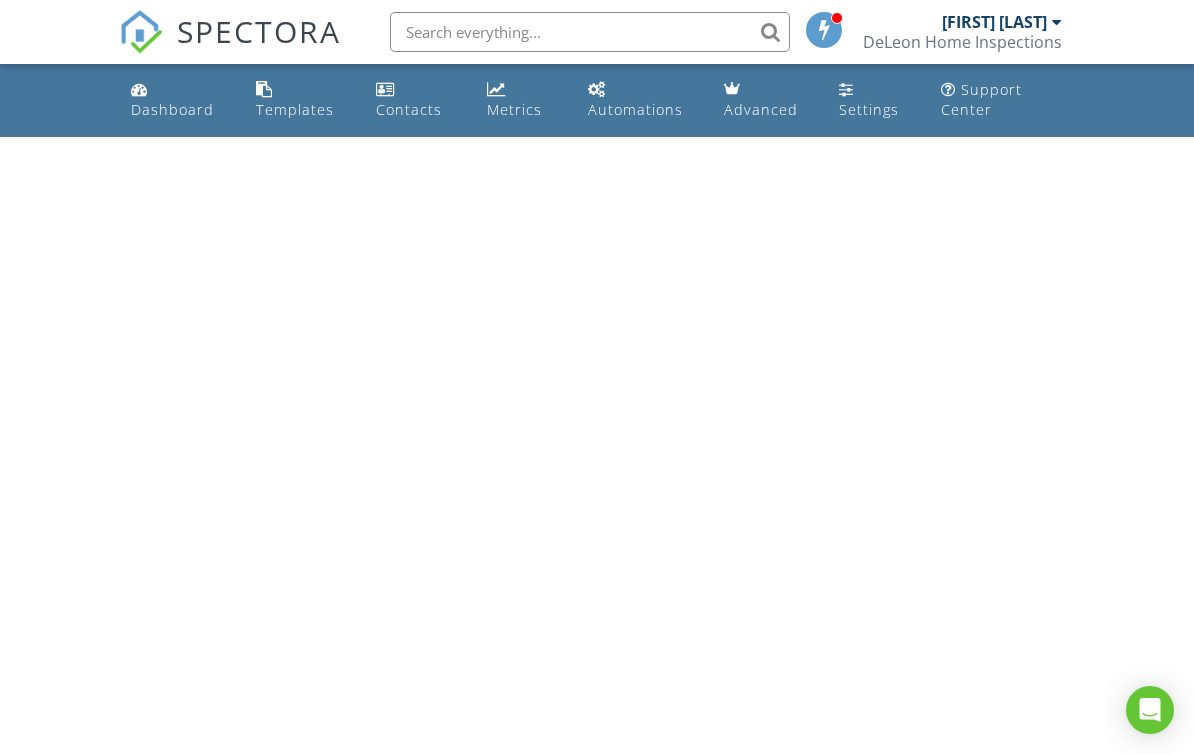 scroll, scrollTop: 0, scrollLeft: 0, axis: both 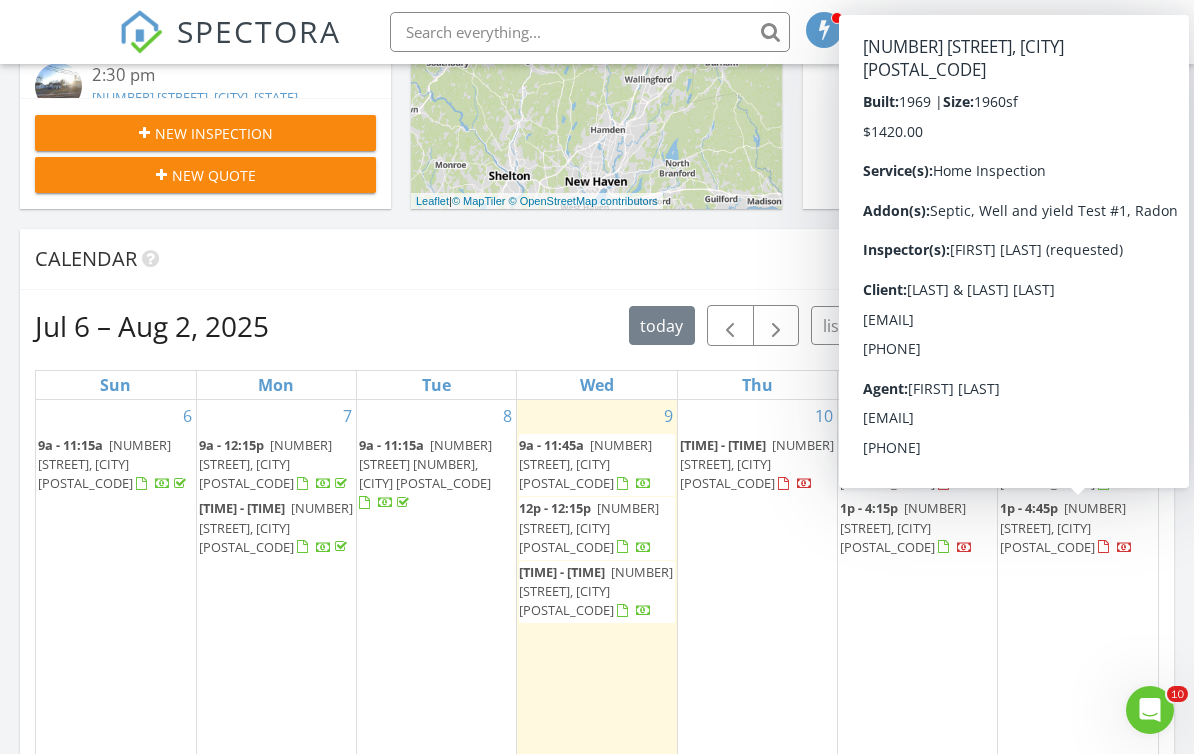click on "12
9a - 11:30a
503 Mulberry St, Southington 06479
1p - 4:45p
30 Dwight Dr, Middlefield 06455" at bounding box center (1078, 608) 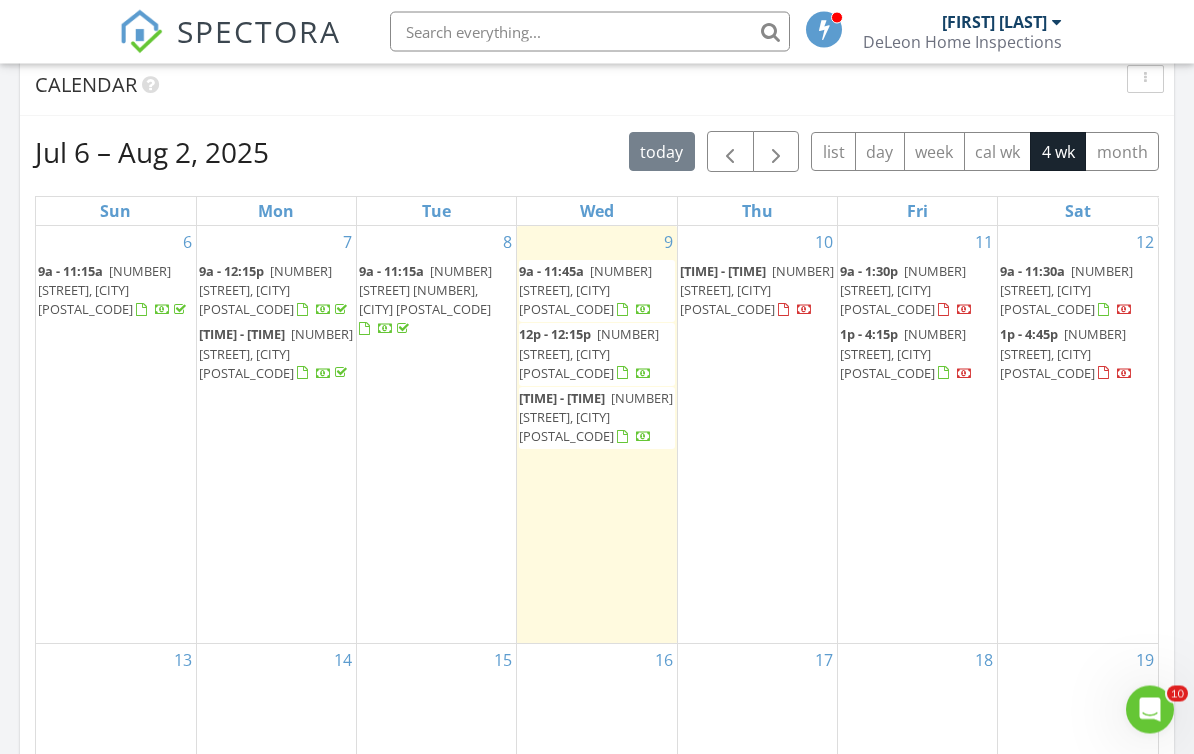 scroll, scrollTop: 994, scrollLeft: 0, axis: vertical 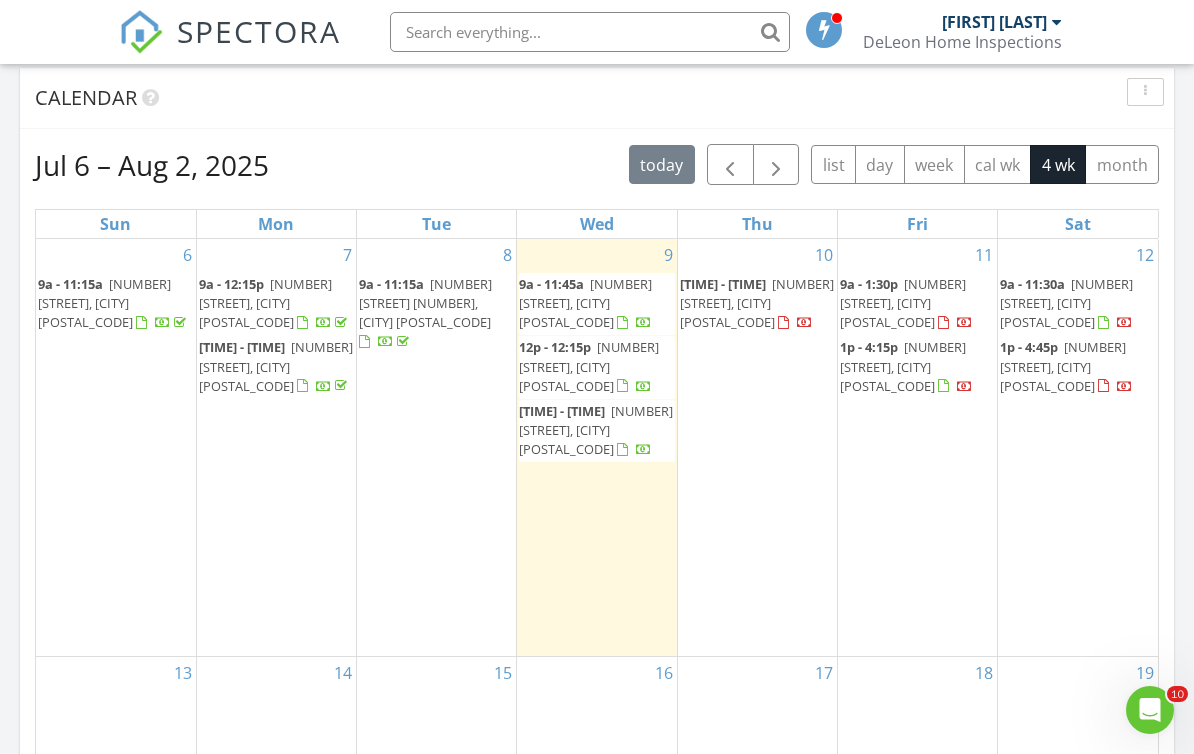click on "19" at bounding box center [1078, 673] 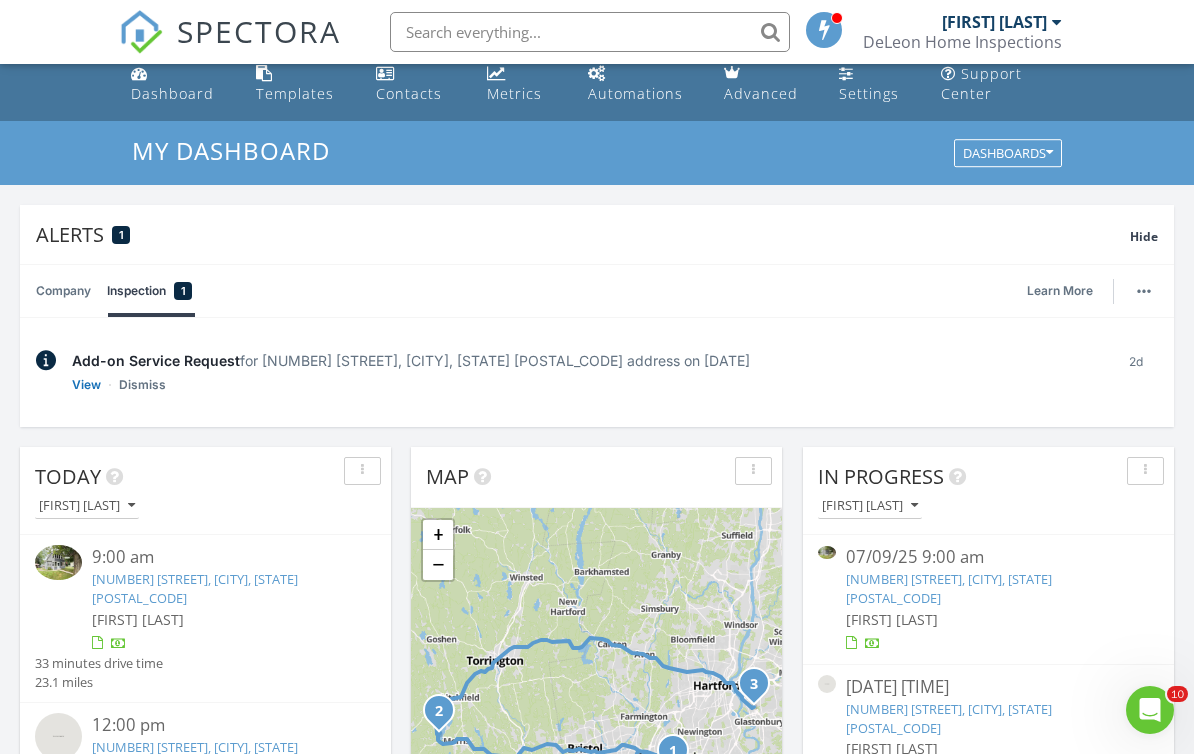 scroll, scrollTop: 0, scrollLeft: 0, axis: both 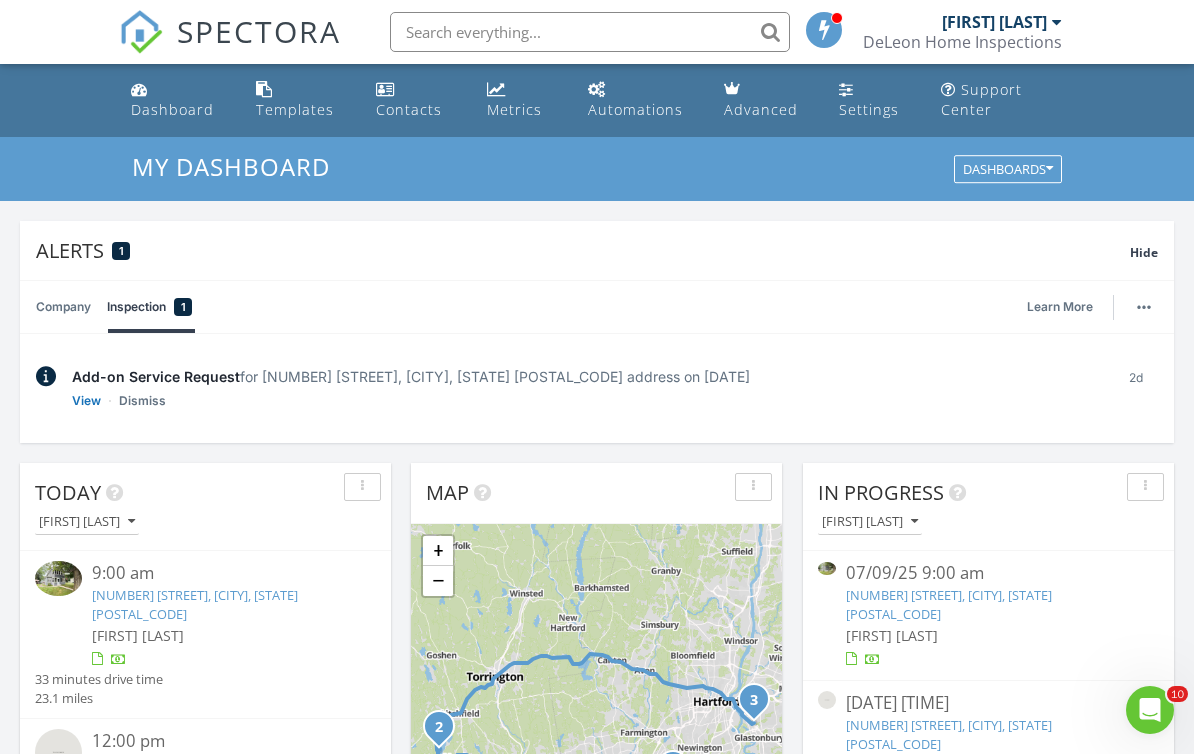 click on "Dashboard" at bounding box center (172, 109) 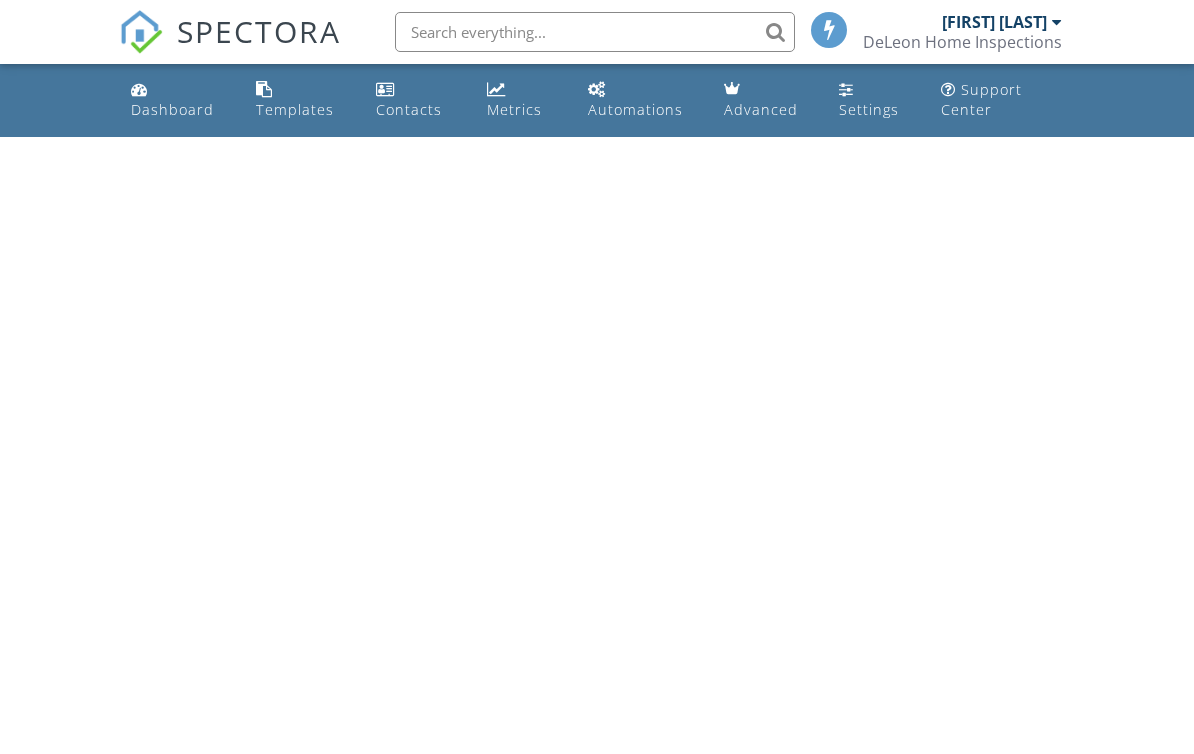 scroll, scrollTop: 0, scrollLeft: 0, axis: both 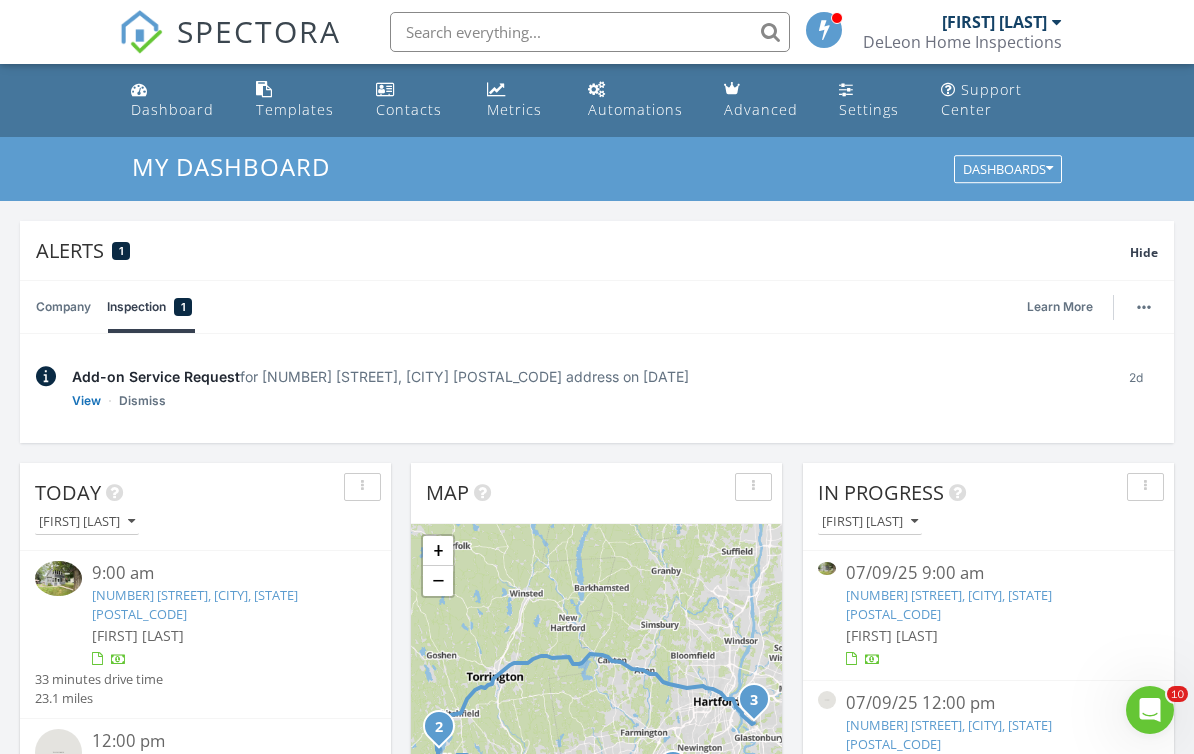 click on "Metrics" at bounding box center [514, 109] 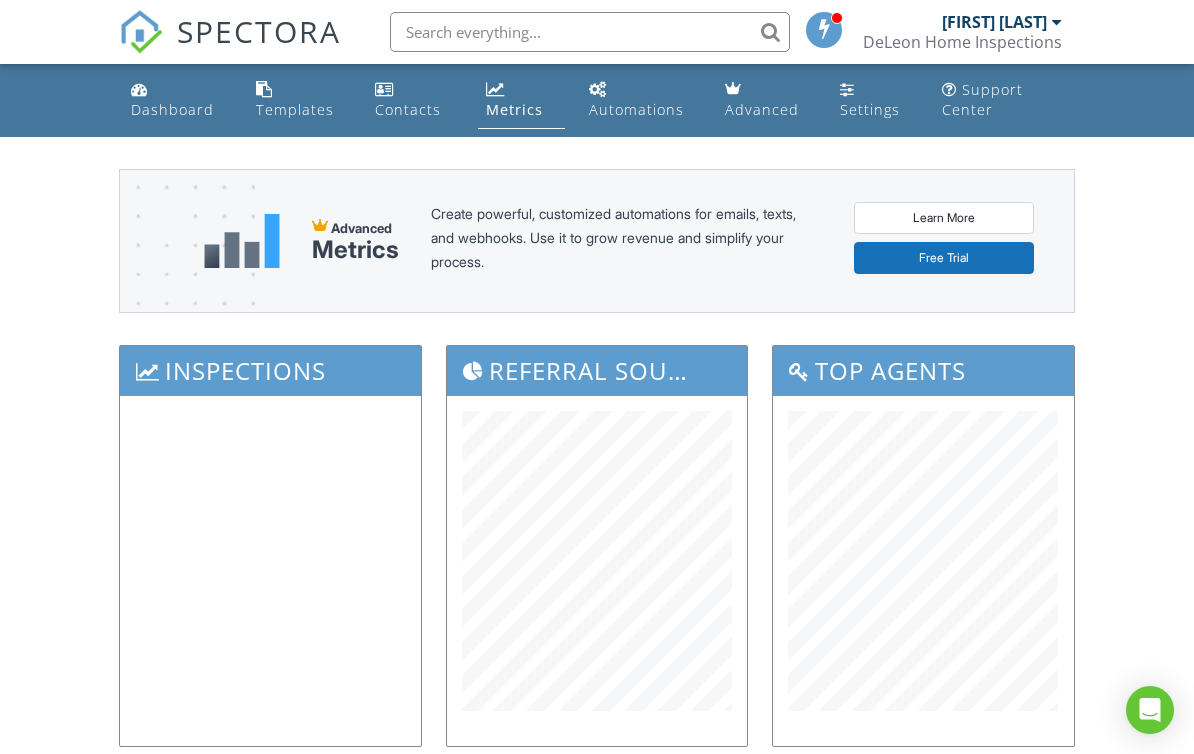scroll, scrollTop: 0, scrollLeft: 0, axis: both 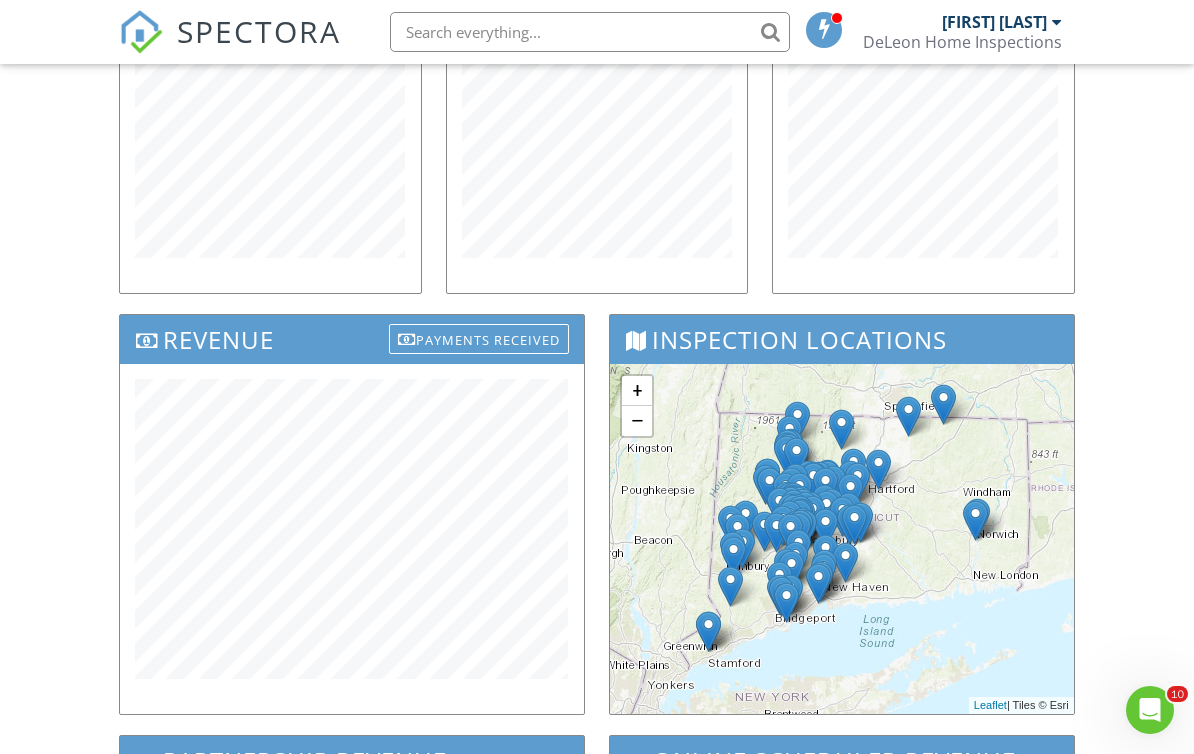 click on "Dashboard
Templates
Contacts
Metrics
Automations
Advanced
Settings
Support Center
Advanced
Metrics
Create powerful, customized automations for emails, texts, and webhooks.
Use it to grow revenue and simplify your process.
Learn More
Free Trial
Inspections
Referral Sources
Top Agents
Revenue
Payments Received
Inspection Locations
+ − Leaflet  | Tiles © Esri
Partnership Revenue
ALL TIME
0
Online Scheduler Revenue
ALL TIME
7,750
Start Date
End Date
Okay
Cancel" at bounding box center (597, 320) 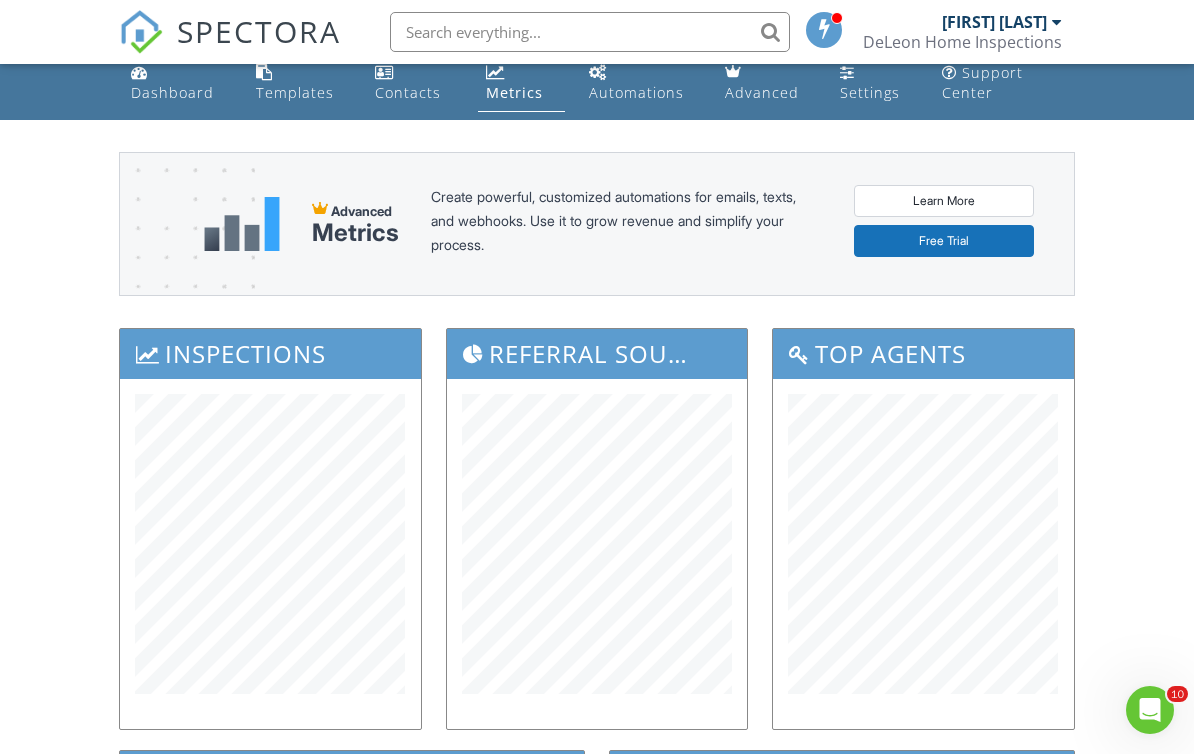scroll, scrollTop: 0, scrollLeft: 0, axis: both 